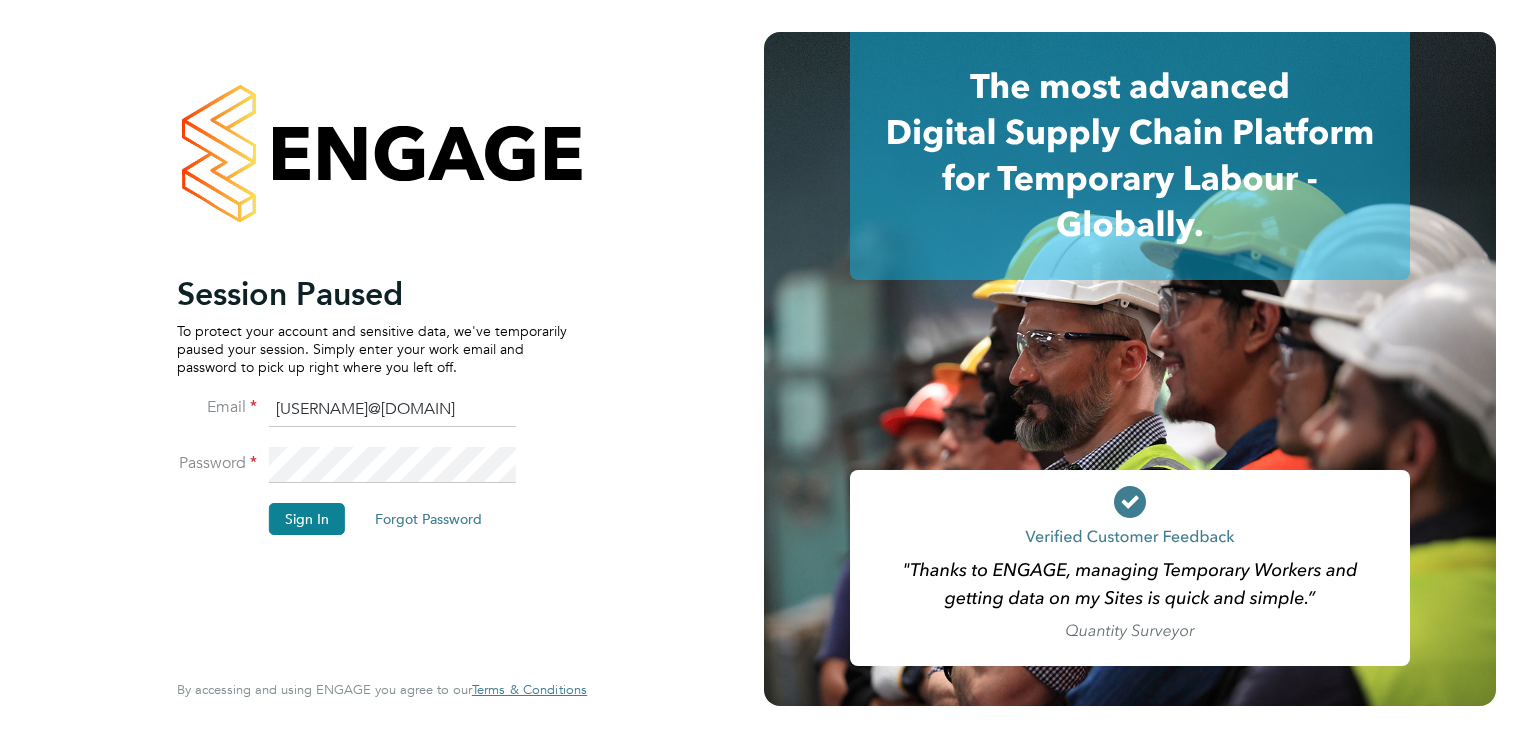 scroll, scrollTop: 0, scrollLeft: 0, axis: both 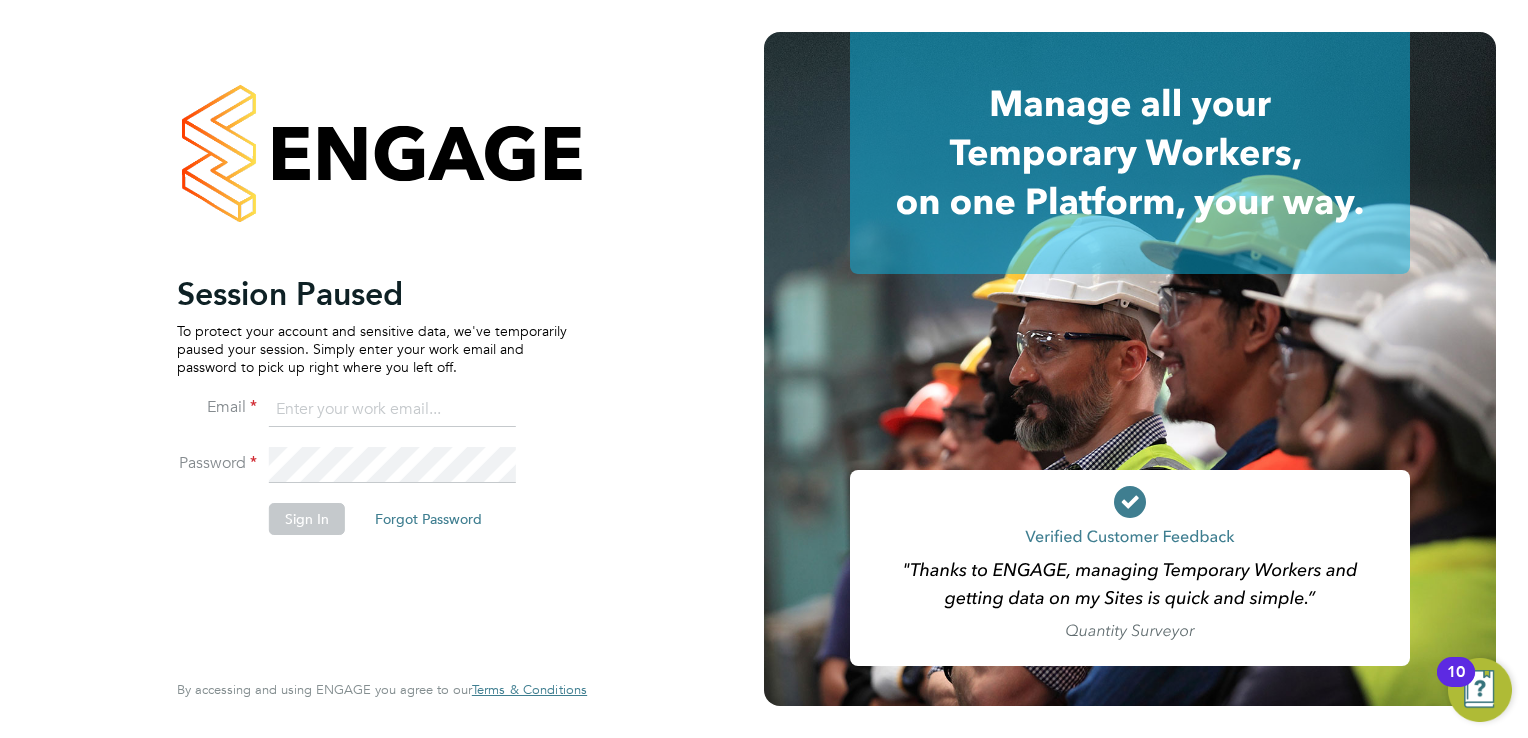 type on "[USERNAME]@[DOMAIN]" 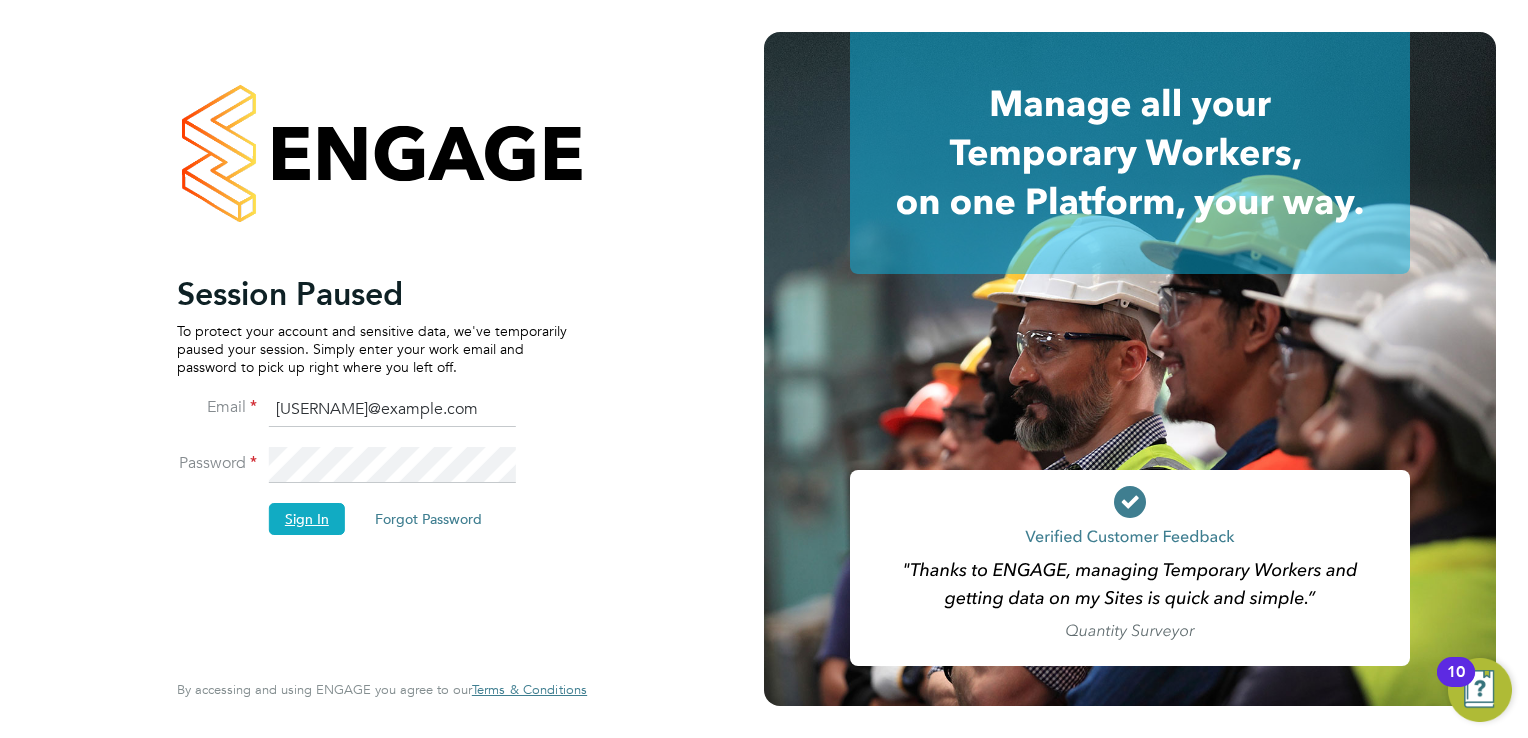 click on "Sign In" 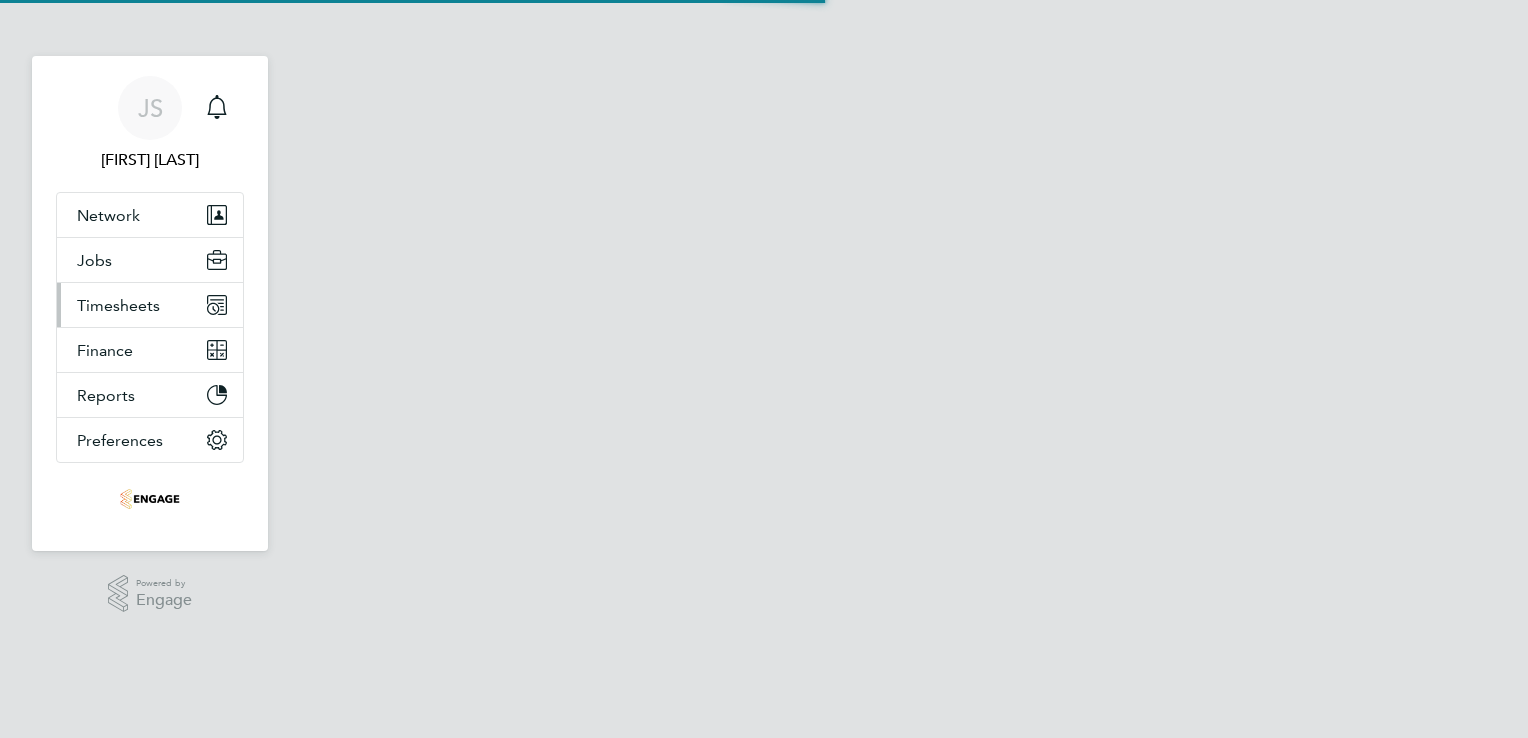 scroll, scrollTop: 0, scrollLeft: 0, axis: both 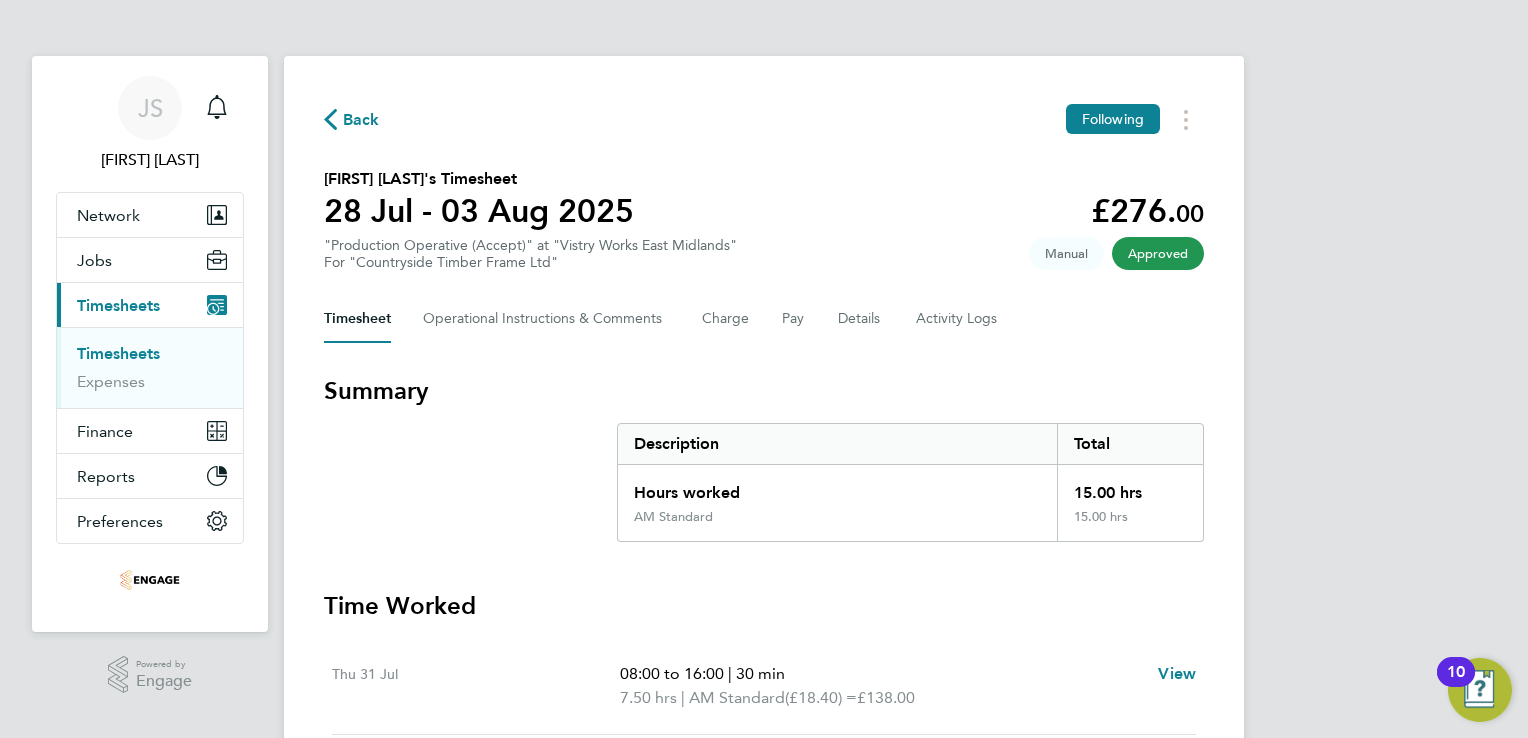 click on "Back" 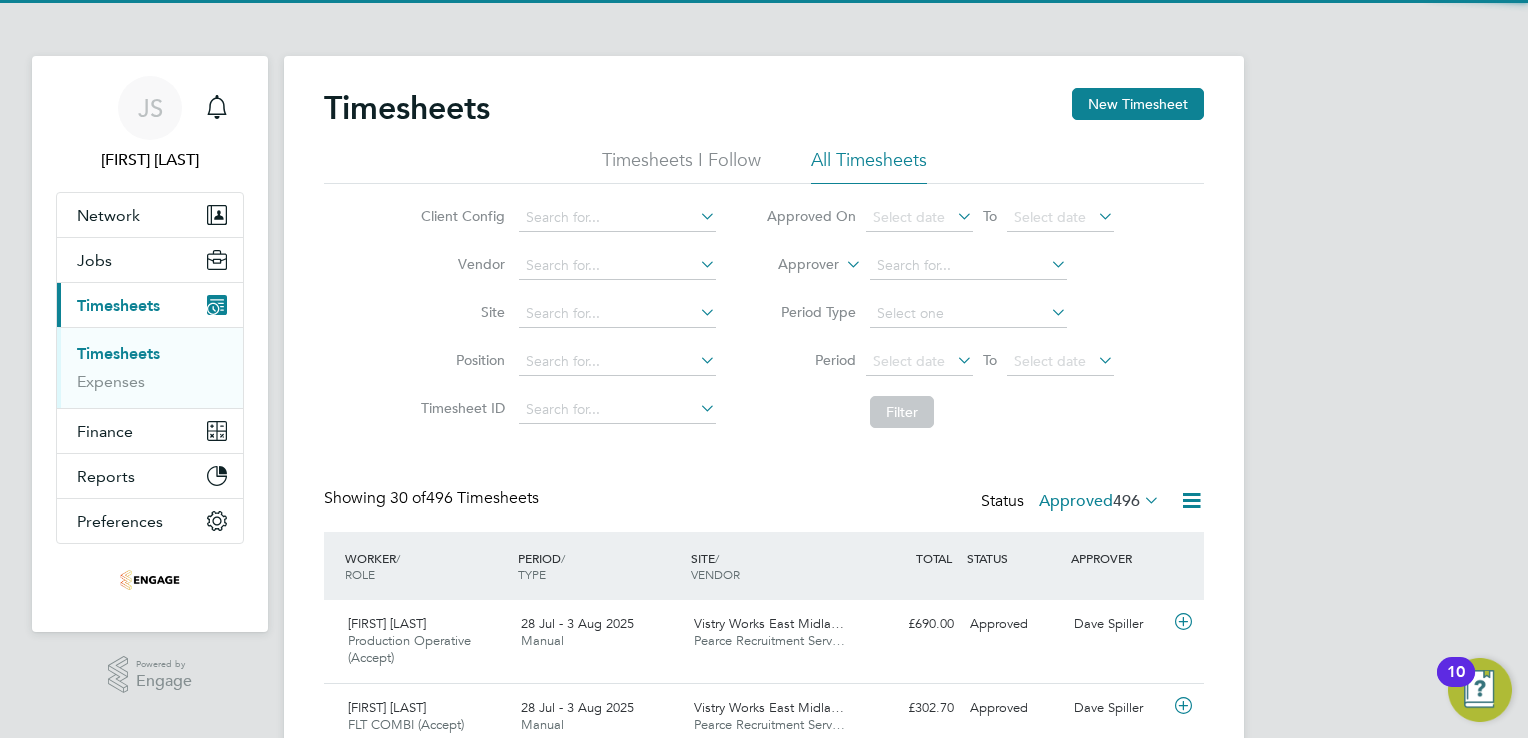 scroll, scrollTop: 10, scrollLeft: 10, axis: both 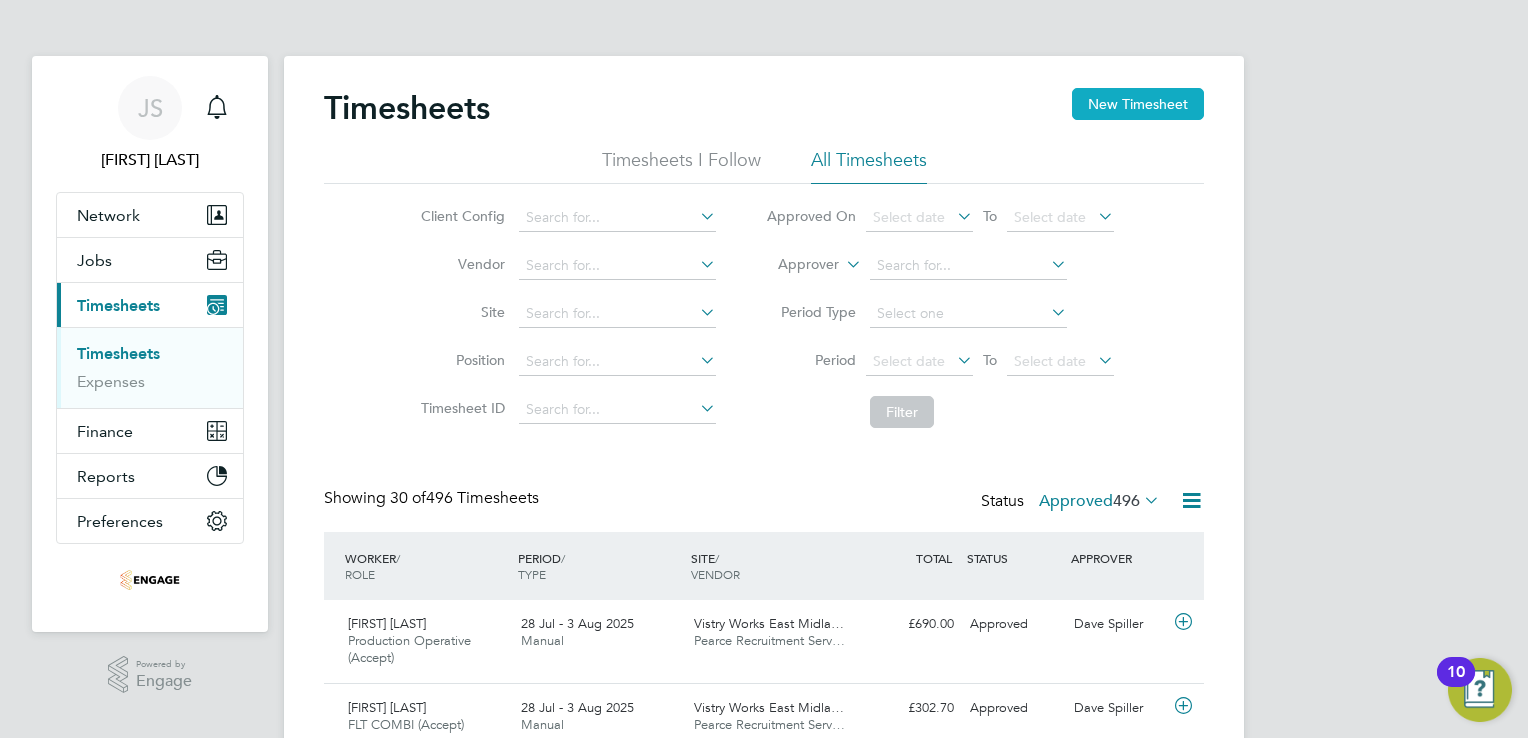 click on "New Timesheet" 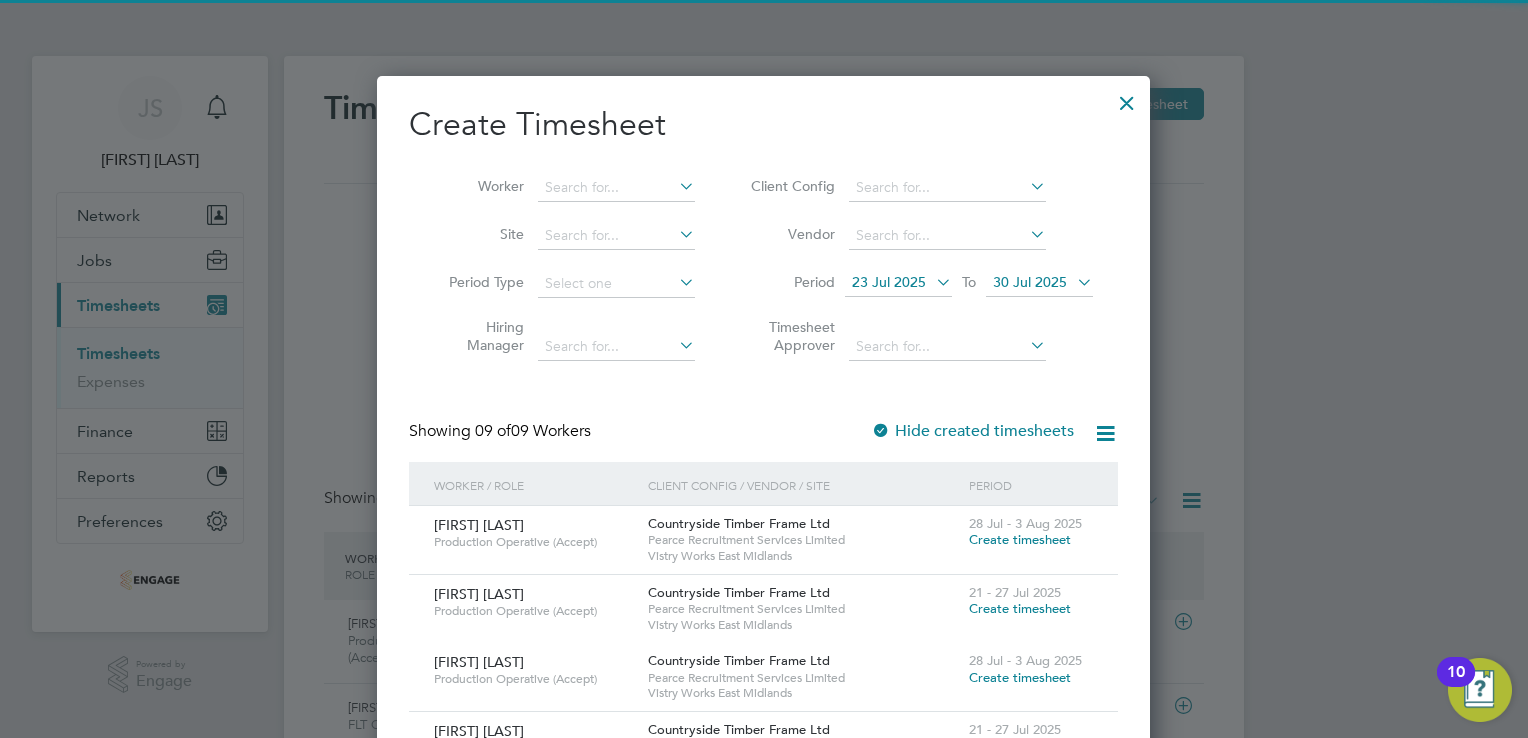 click on "23 Jul 2025" at bounding box center (889, 282) 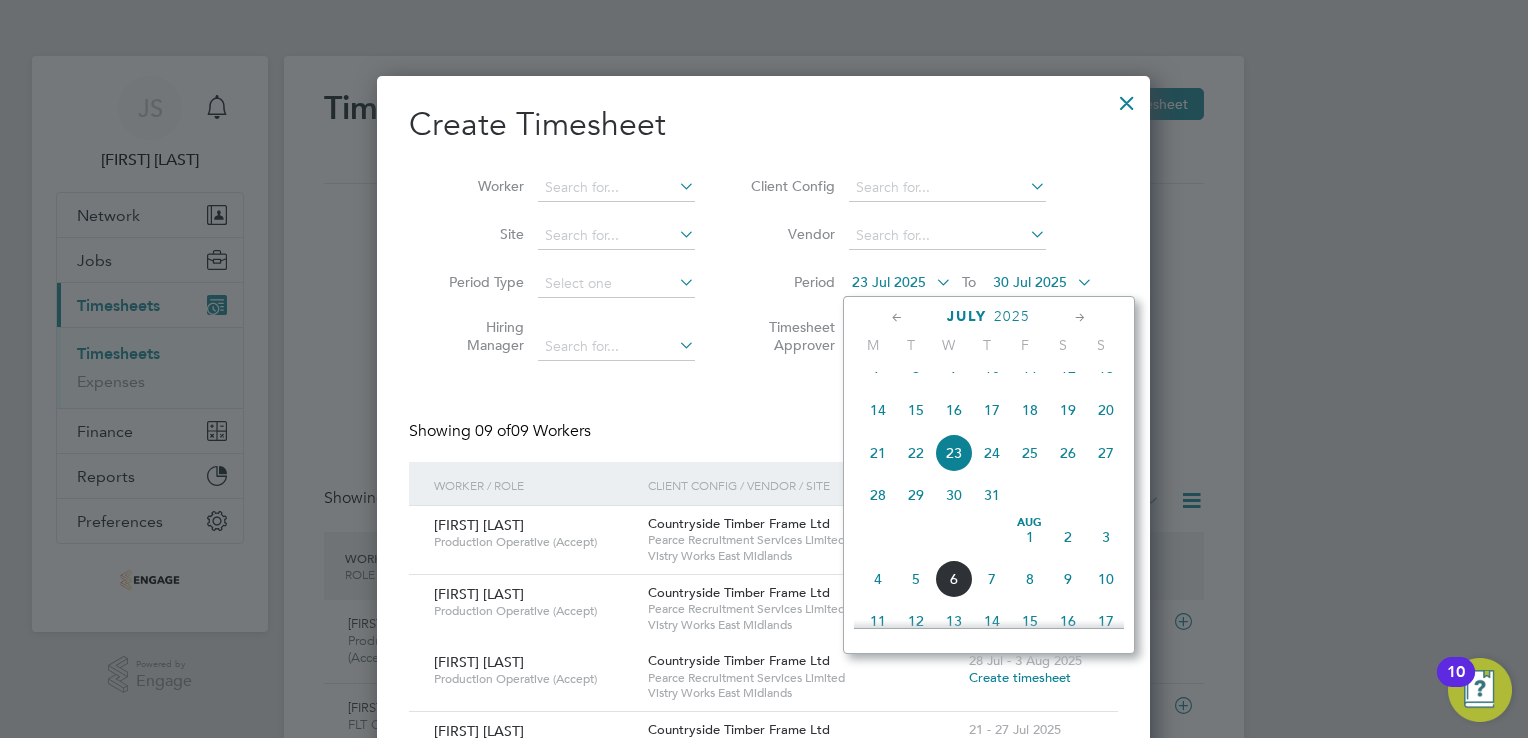 click on "28" 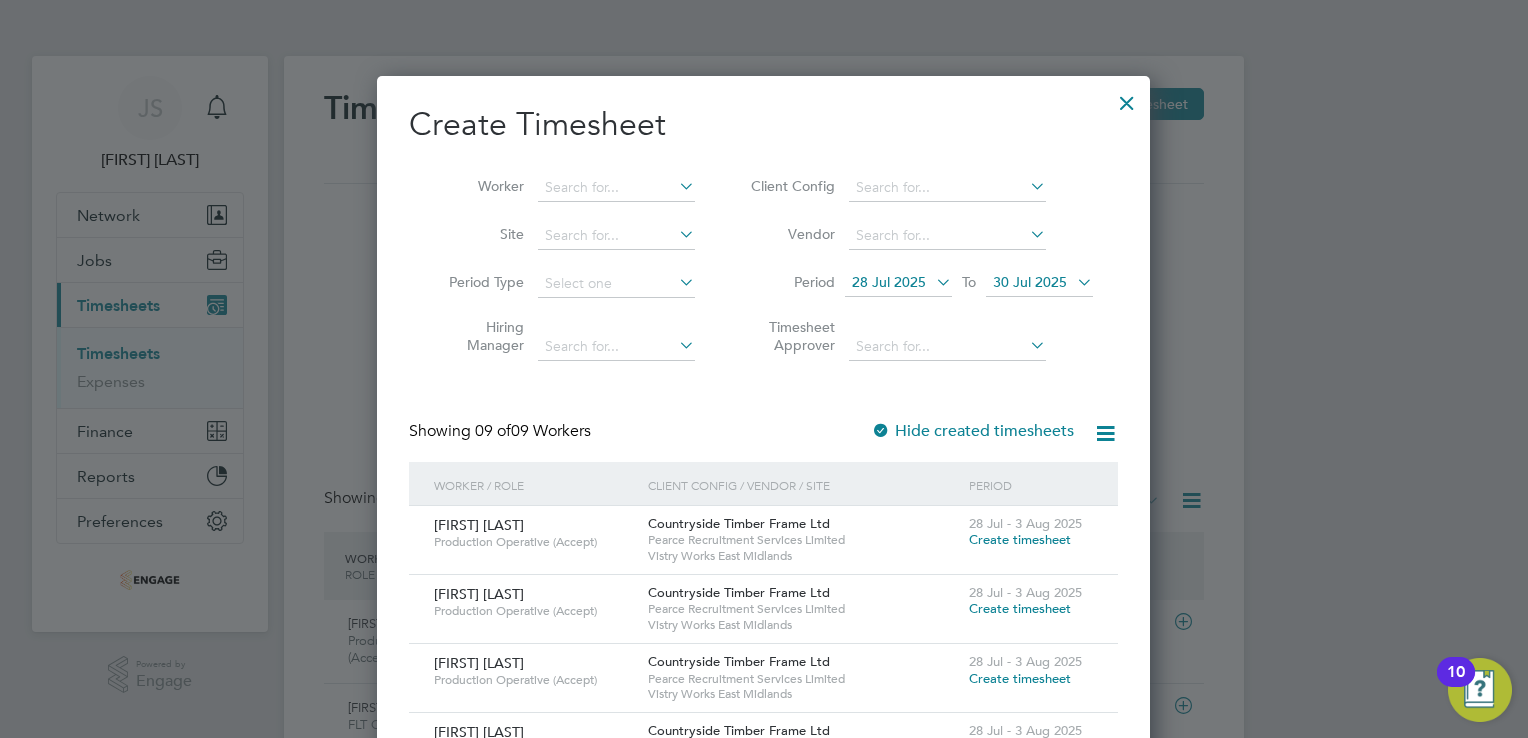 click on "30 Jul 2025" at bounding box center [1030, 282] 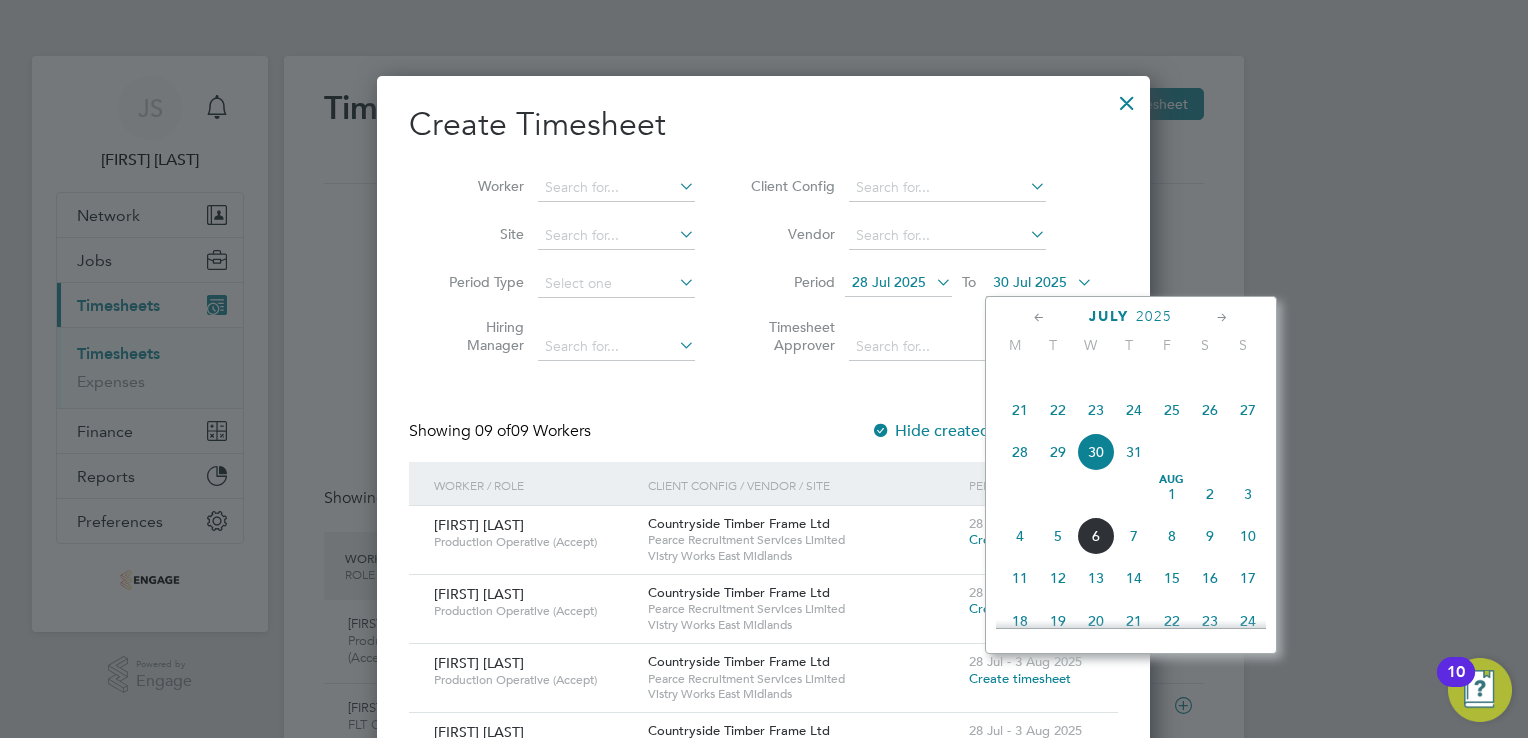 click on "3" 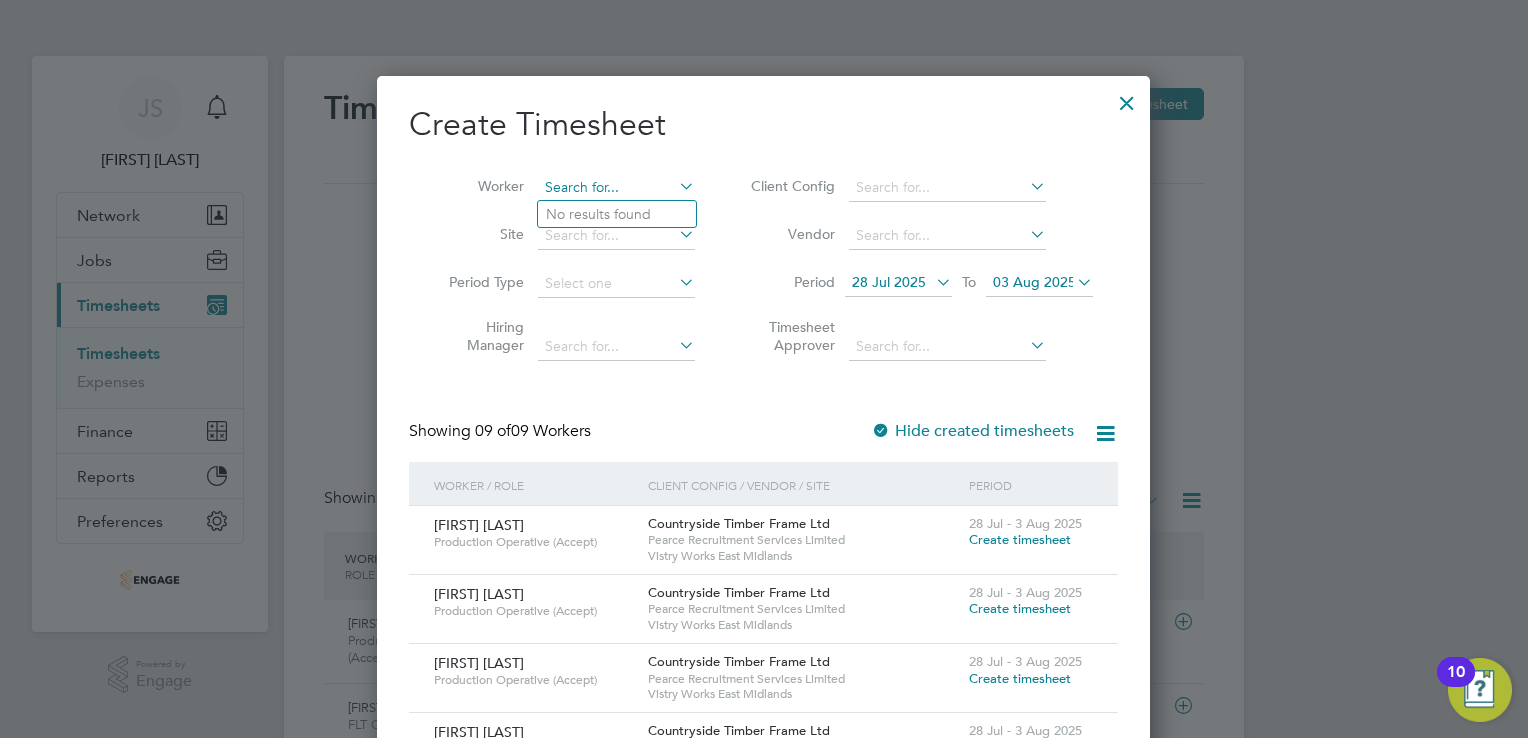 click at bounding box center [616, 188] 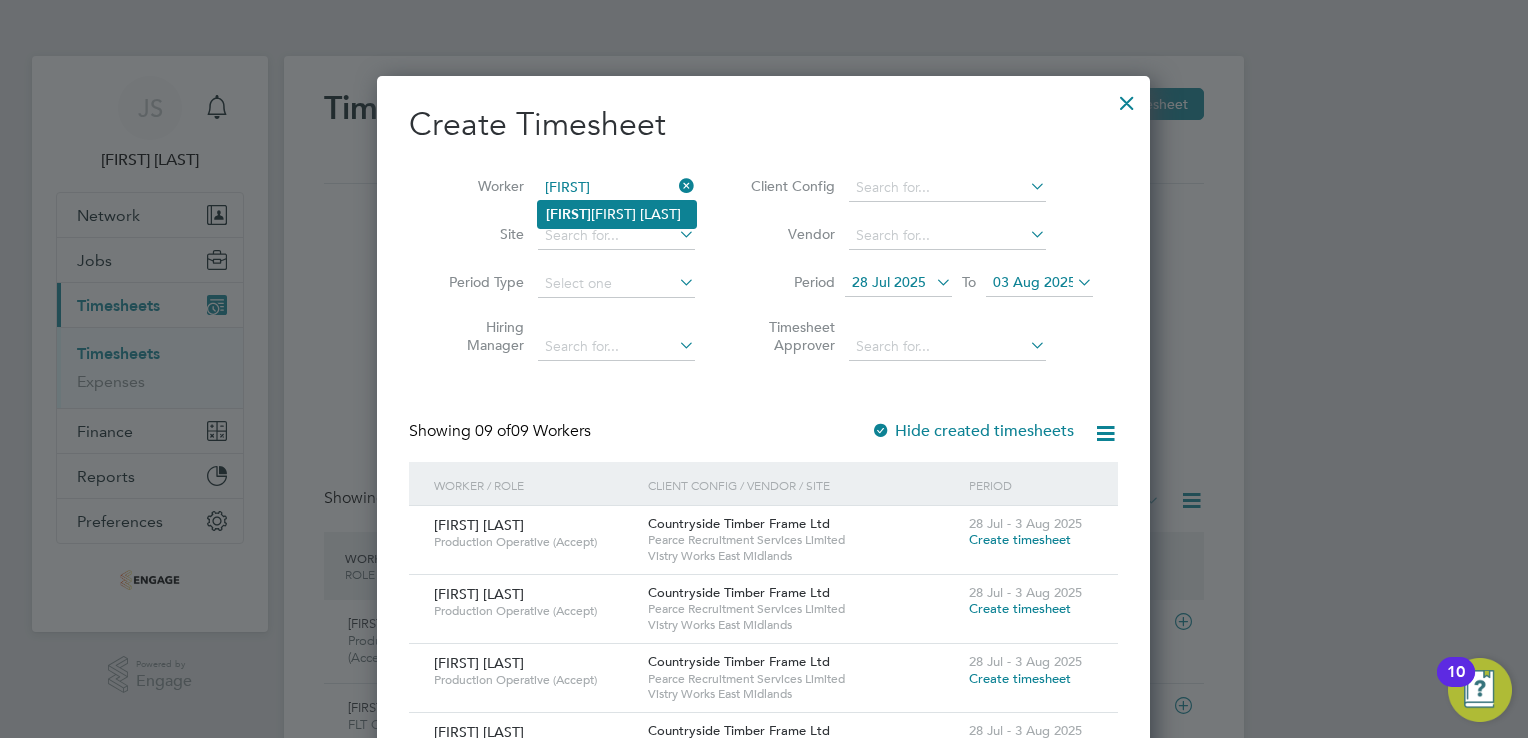 click on "[FIRST] [LAST]" 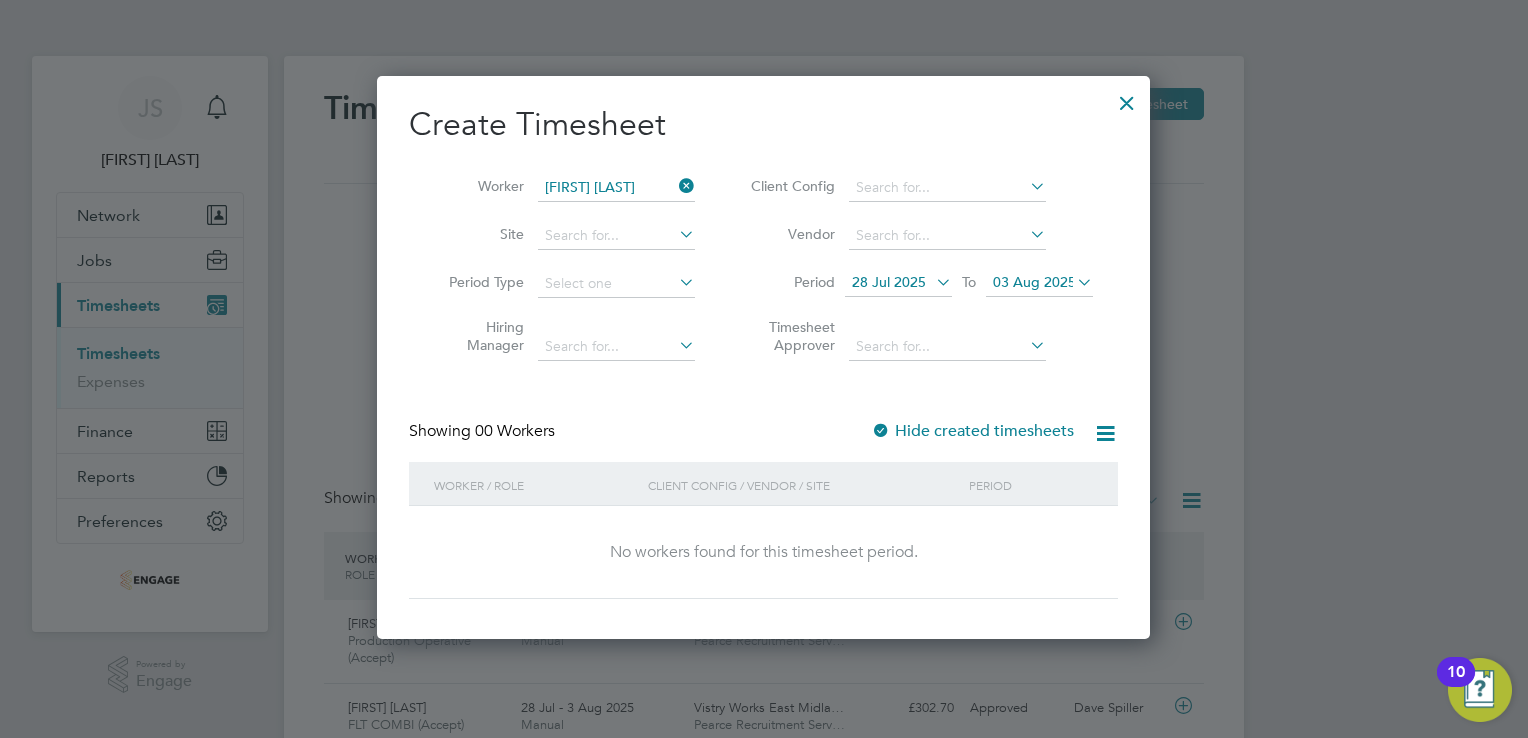 click on "Hide created timesheets" at bounding box center (974, 431) 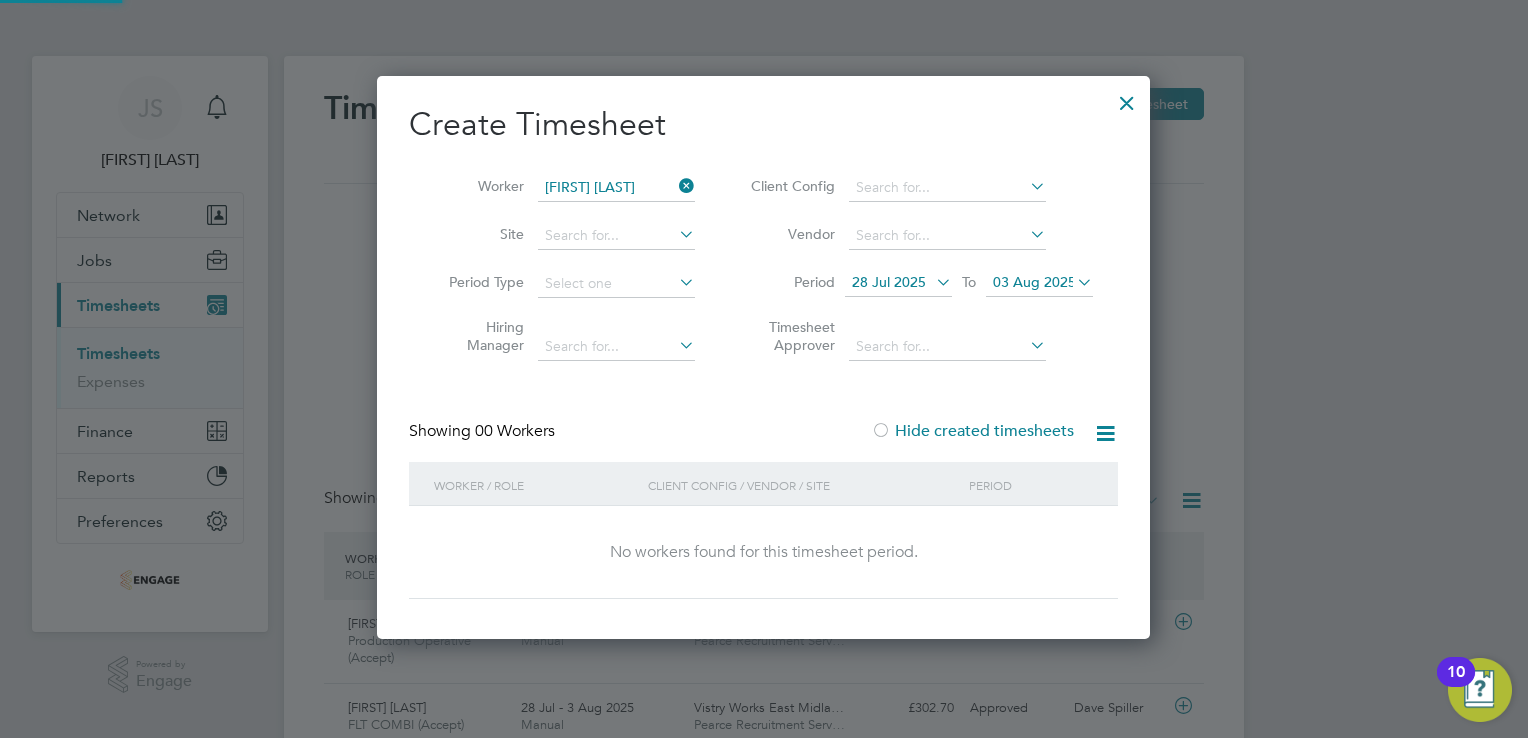 click on "Hide created timesheets" at bounding box center [972, 431] 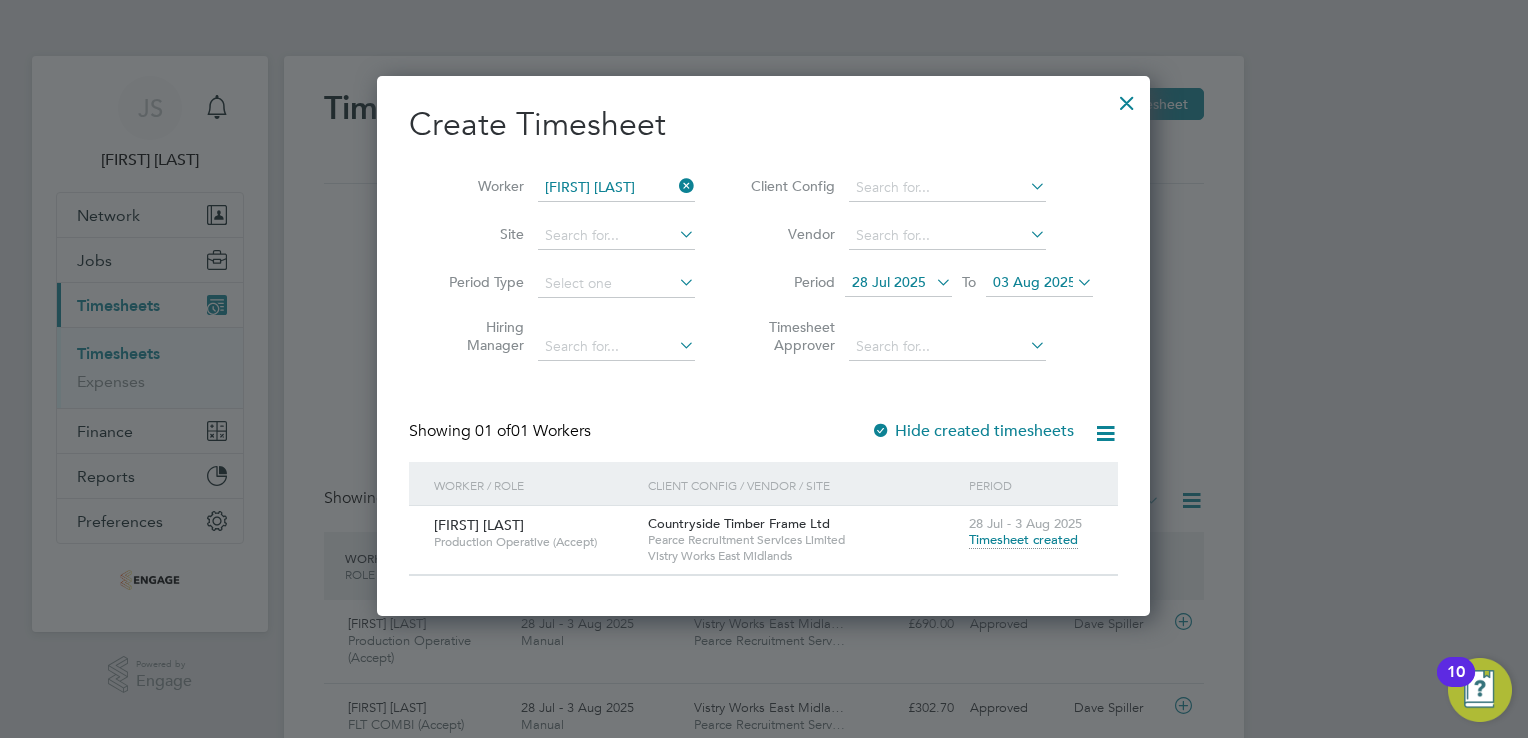 click on "Timesheet created" at bounding box center (1023, 540) 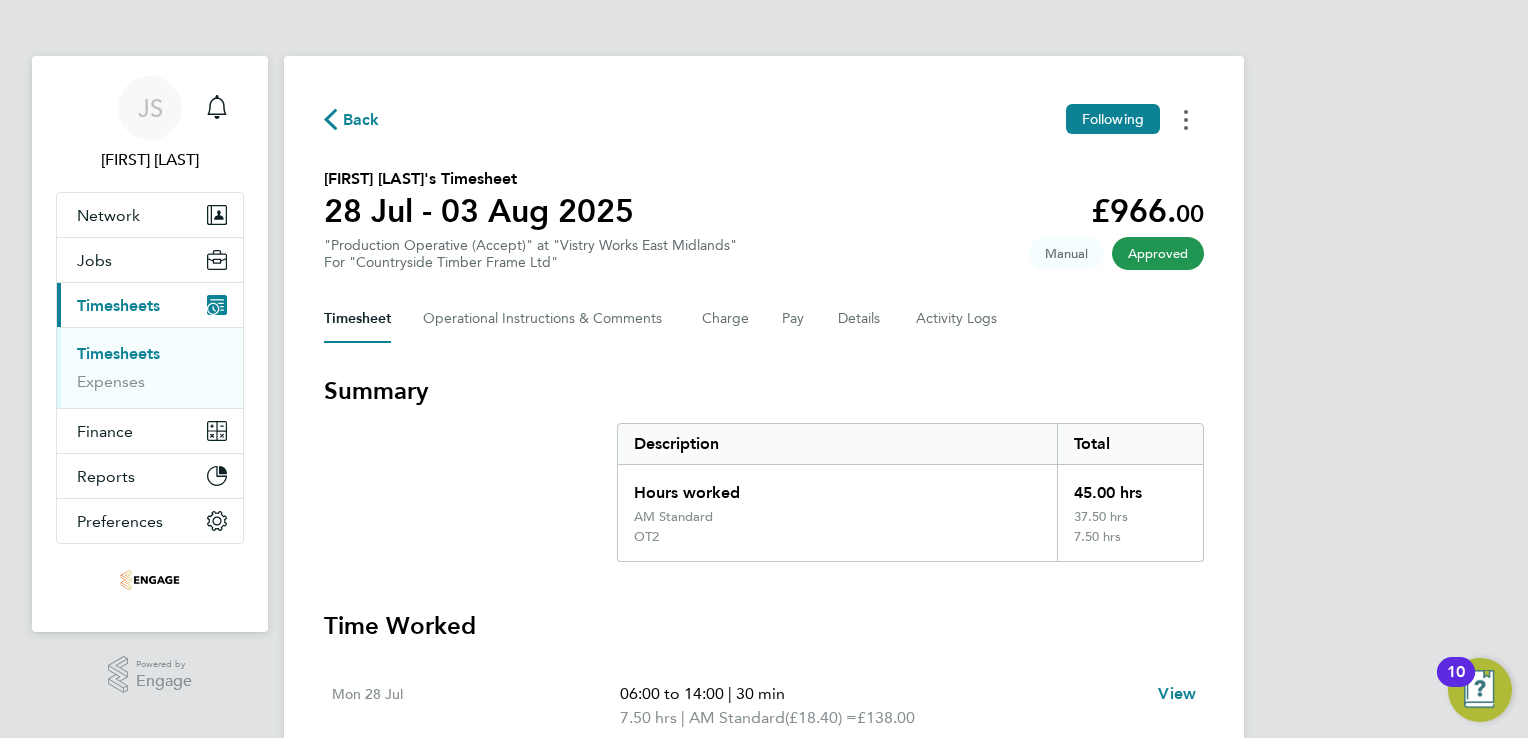 click at bounding box center [1186, 119] 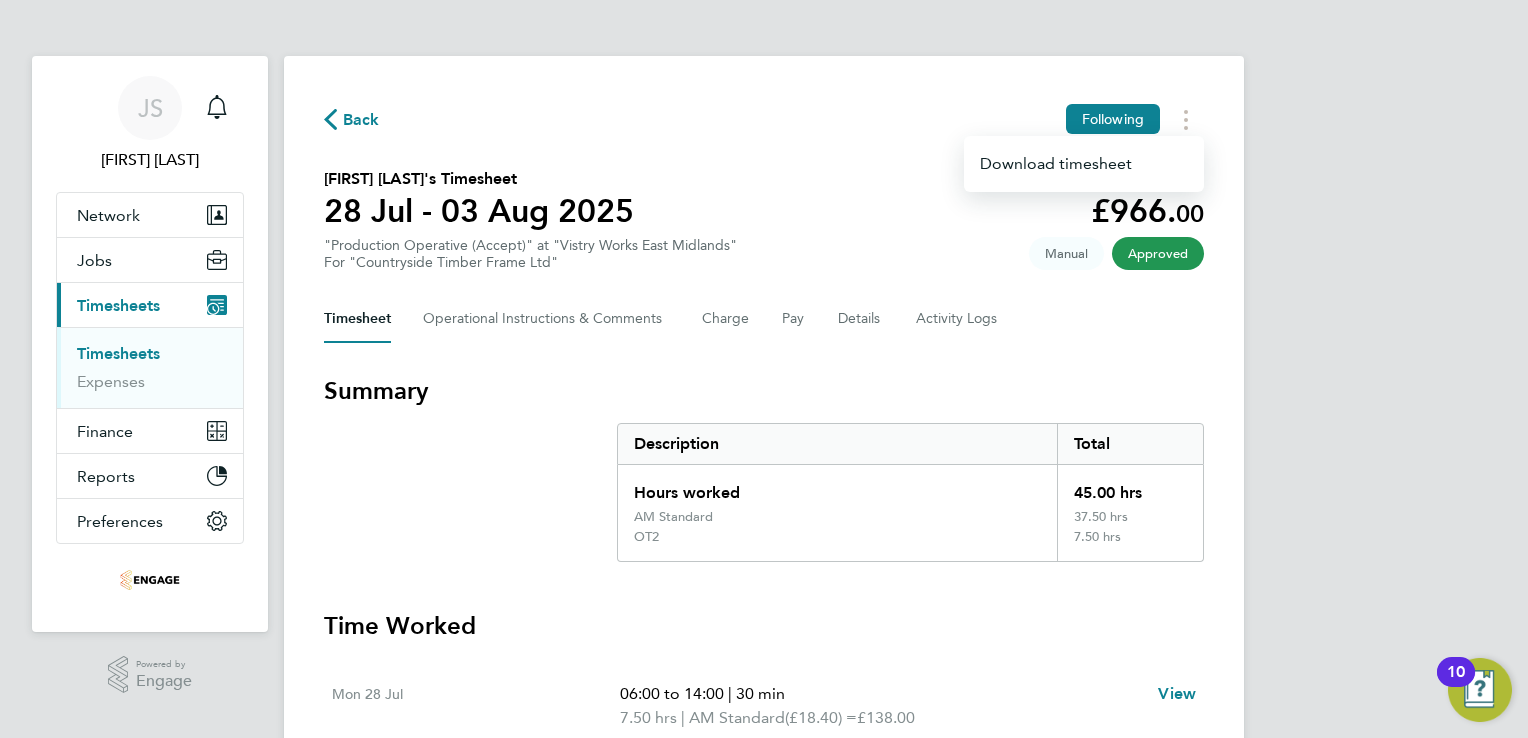 click on "Back  Following
Download timesheet   [FIRST] [LAST]'s Timesheet   [DATE] - [DATE]   £966. 00  "Production Operative (Accept)" at "Vistry Works East Midlands"  For "Countryside Timber Frame Ltd"  Approved   Manual   Timesheet   Operational Instructions & Comments   Charge   Pay   Details   Activity Logs   Summary   Description   Total   Hours worked   45.00 hrs   AM Standard   37.50 hrs   OT2   7.50 hrs   Time Worked   Mon [DATE]   06:00 to 14:00   |   30 min   7.50 hrs   |   AM Standard   (£18.40) =   £138.00   View   Tue [DATE]   06:00 to 14:00   |   30 min   7.50 hrs   |   AM Standard   (£18.40) =   £138.00   View   Wed [DATE]   06:00 to 14:00   |   30 min   7.50 hrs   |   AM Standard   (£18.40) =   £138.00   View   Thu [DATE]   06:00 to 14:00   |   30 min   7.50 hrs   |   AM Standard   (£18.40) =   £138.00   View   Fri [DATE]   06:00 to 14:00   |   30 min   7.50 hrs   |   AM Standard   (£18.40) =   £138.00   View   Sat [DATE]   06:00 to 14:00   |   30 min   7.50 hrs   |" 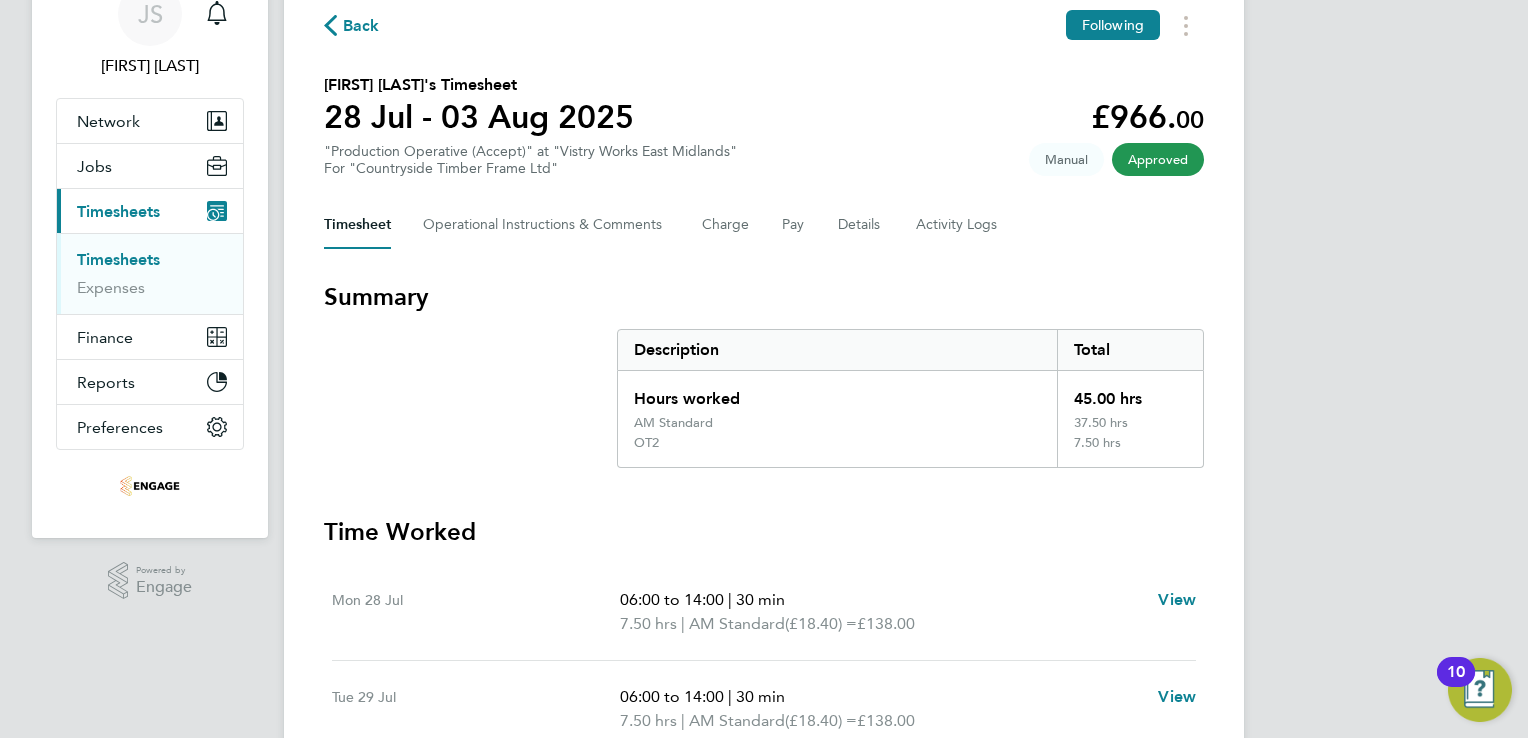 click on "Approved" 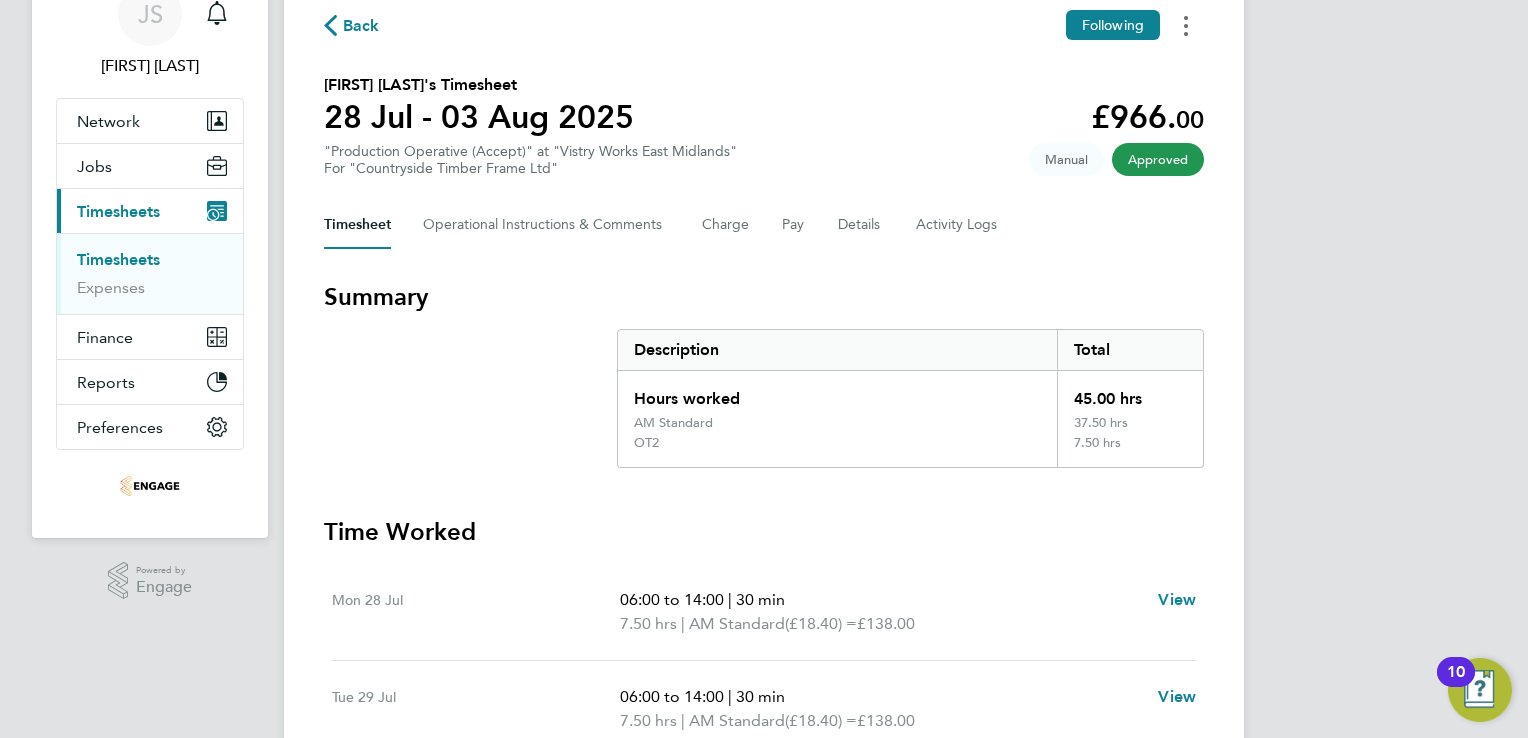 click at bounding box center [1186, 25] 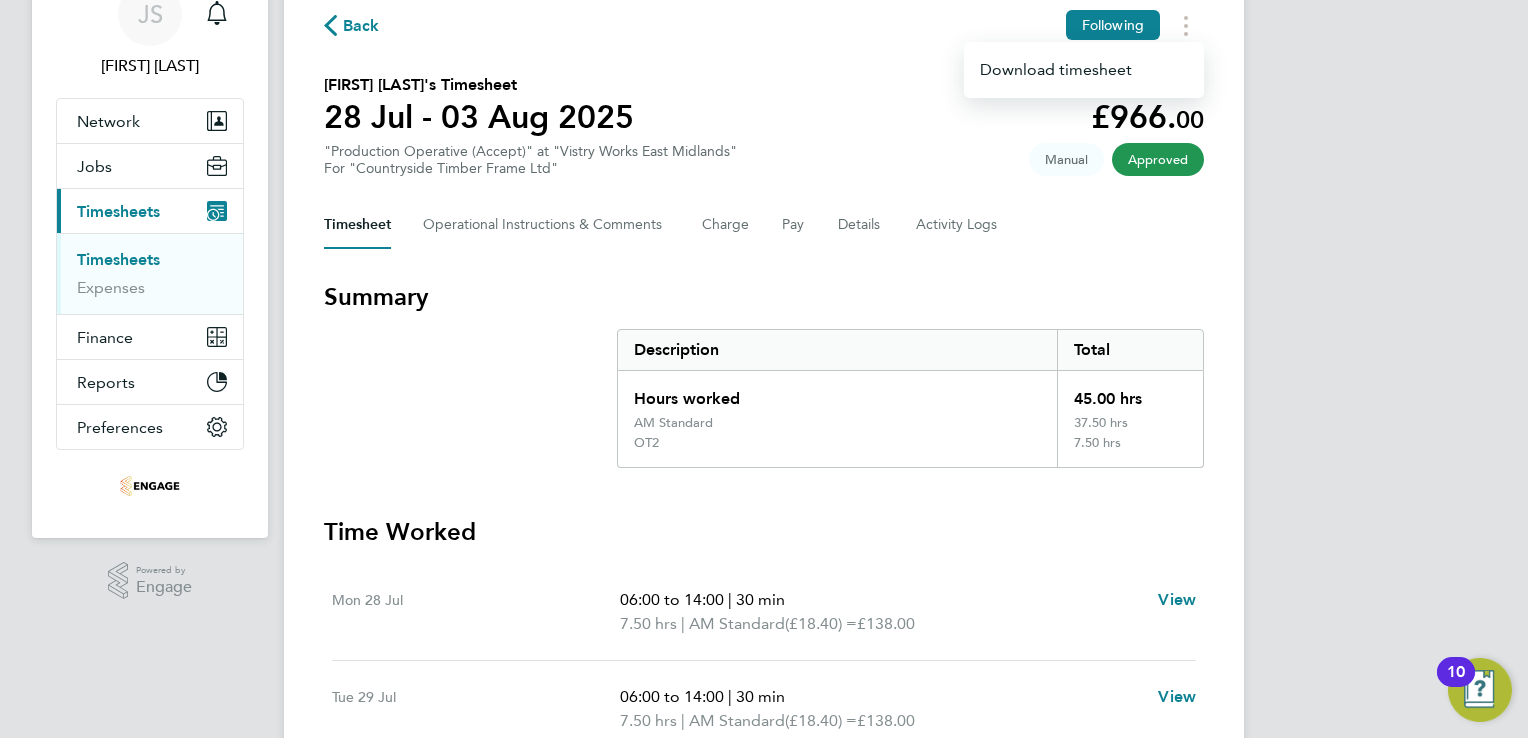 click on "Summary" at bounding box center [764, 297] 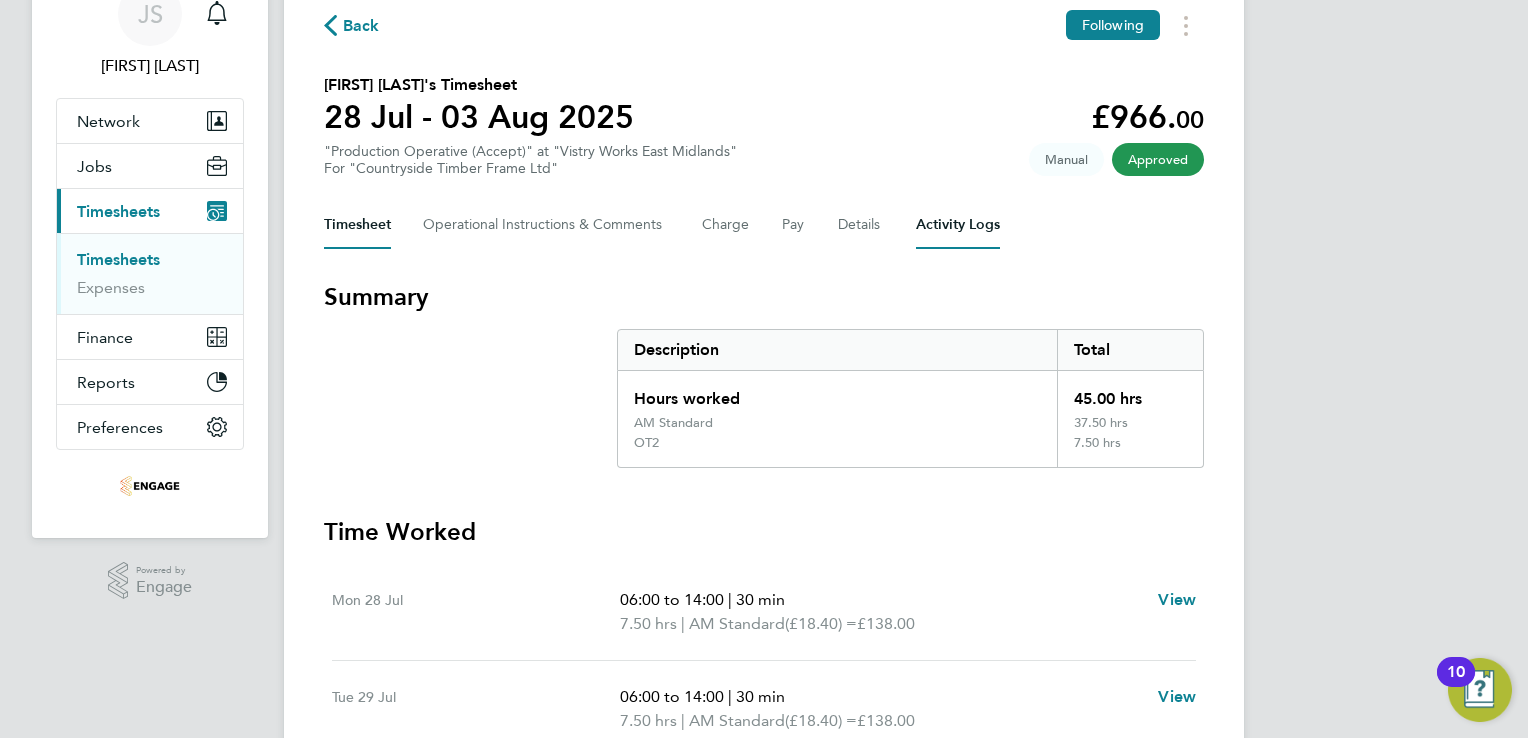 click on "Activity Logs" at bounding box center (958, 225) 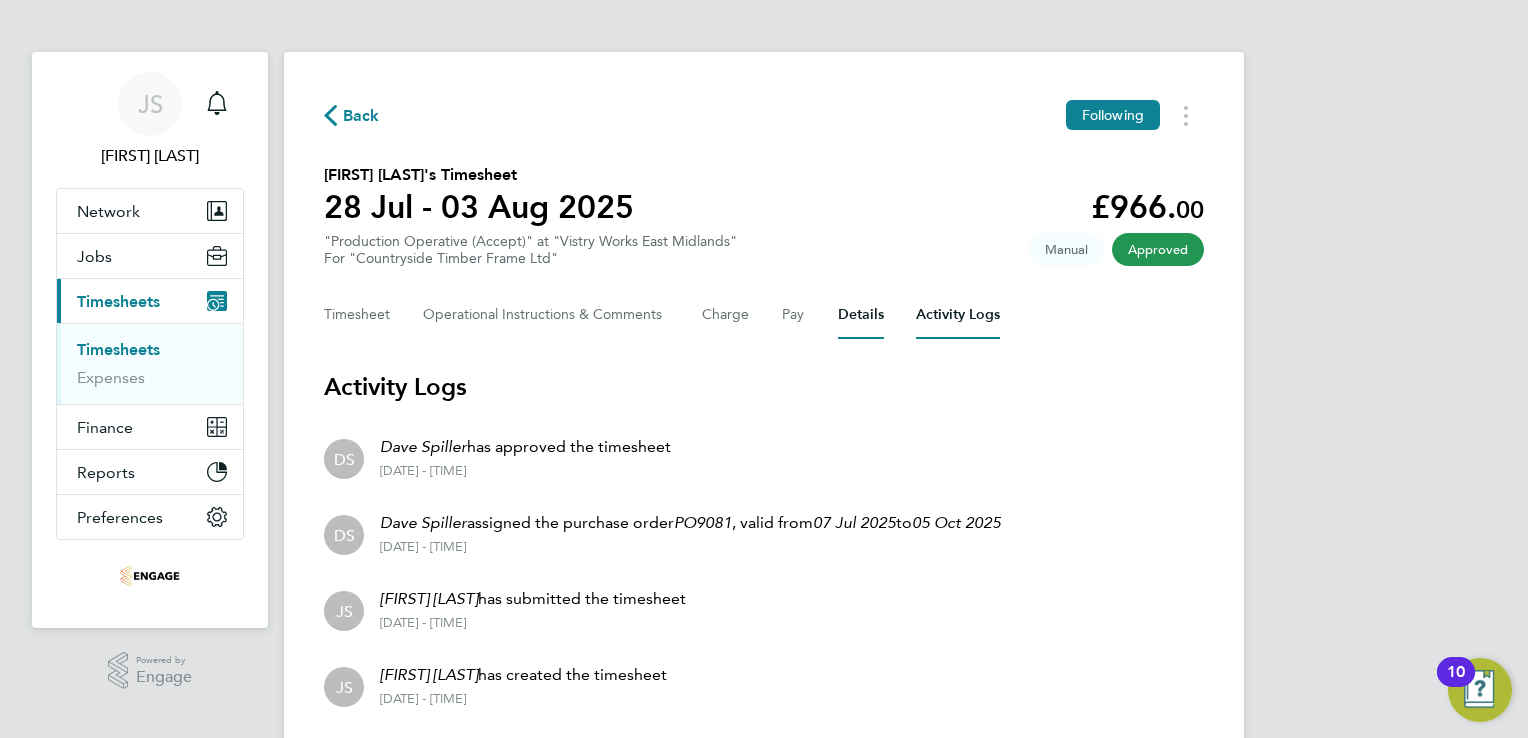 click on "Details" at bounding box center [861, 315] 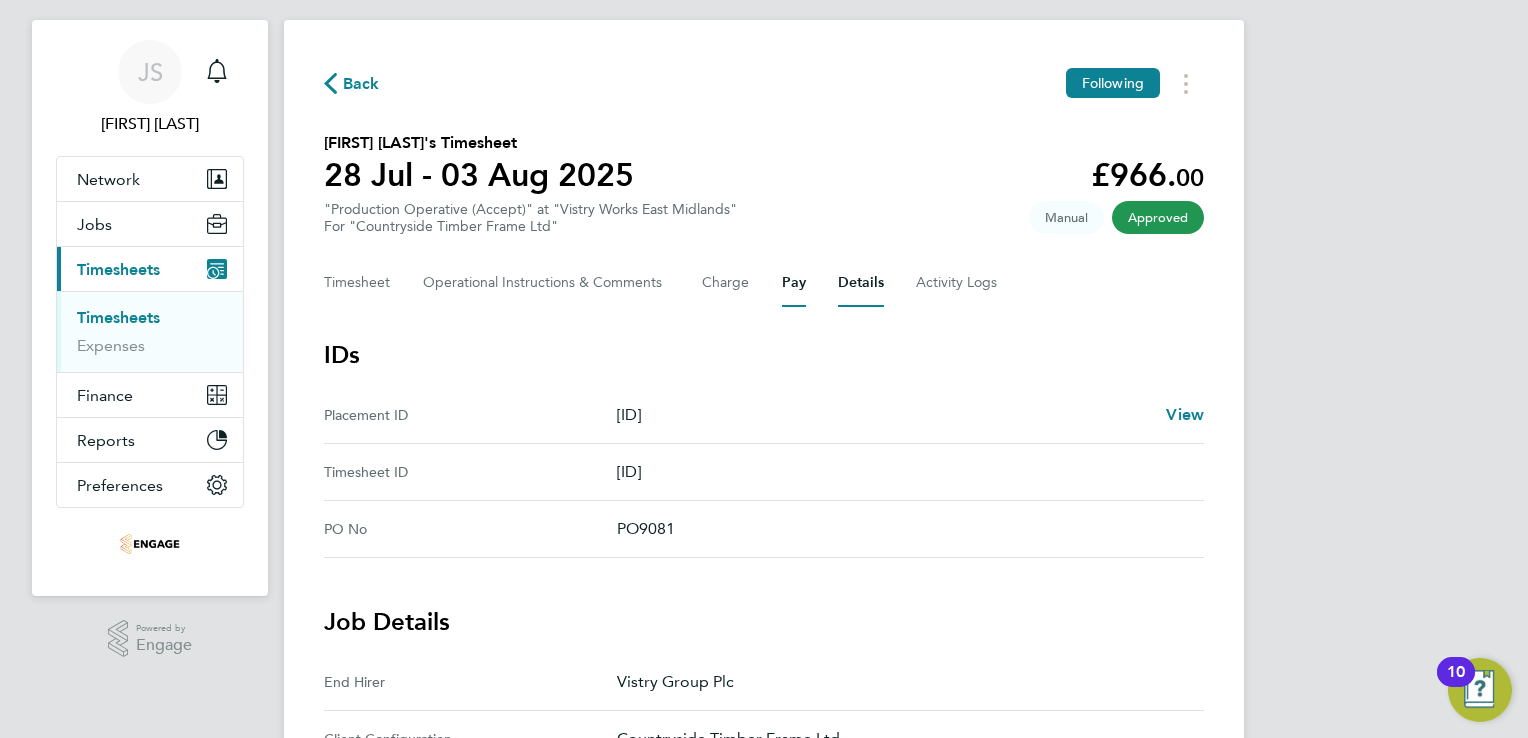 click on "Pay" at bounding box center [794, 283] 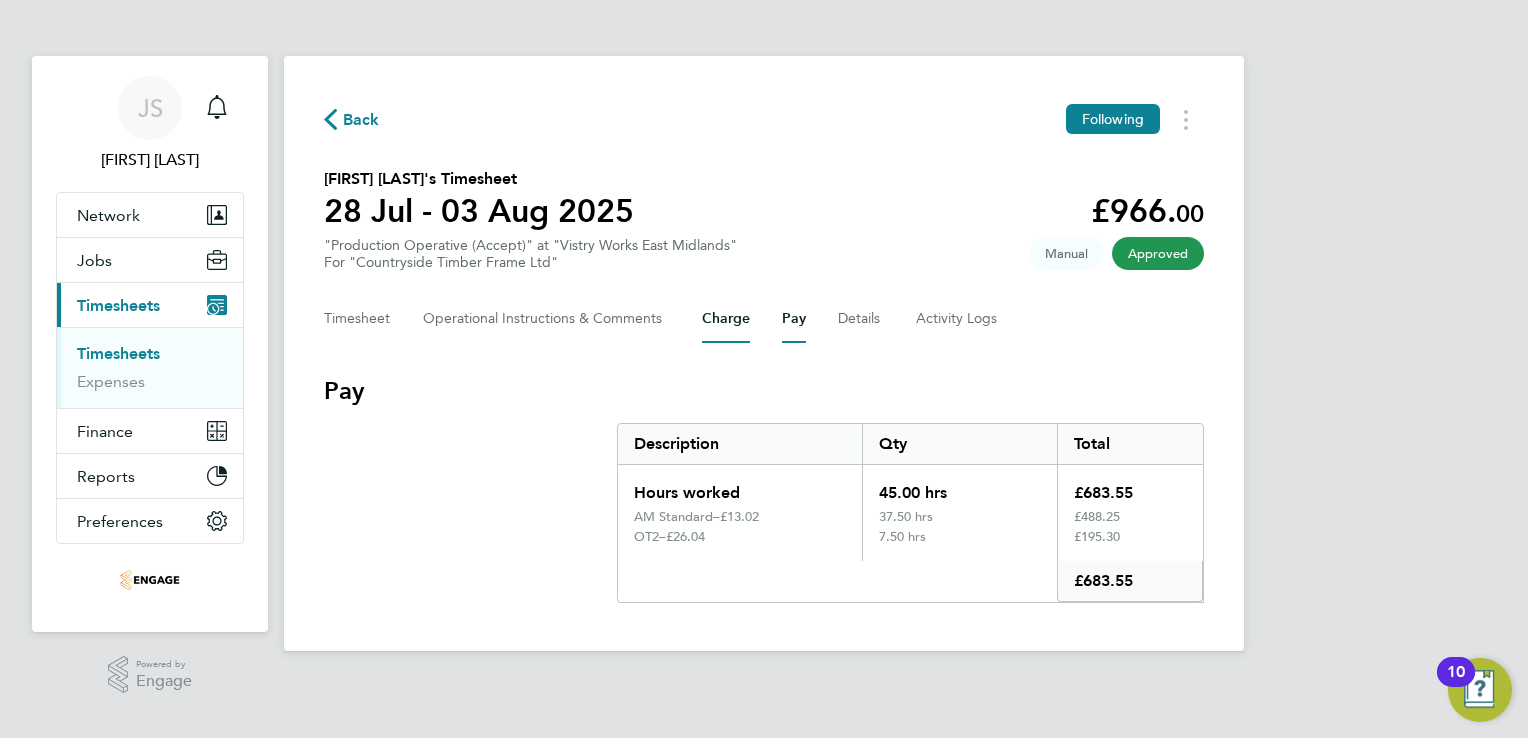 click on "Charge" at bounding box center [726, 319] 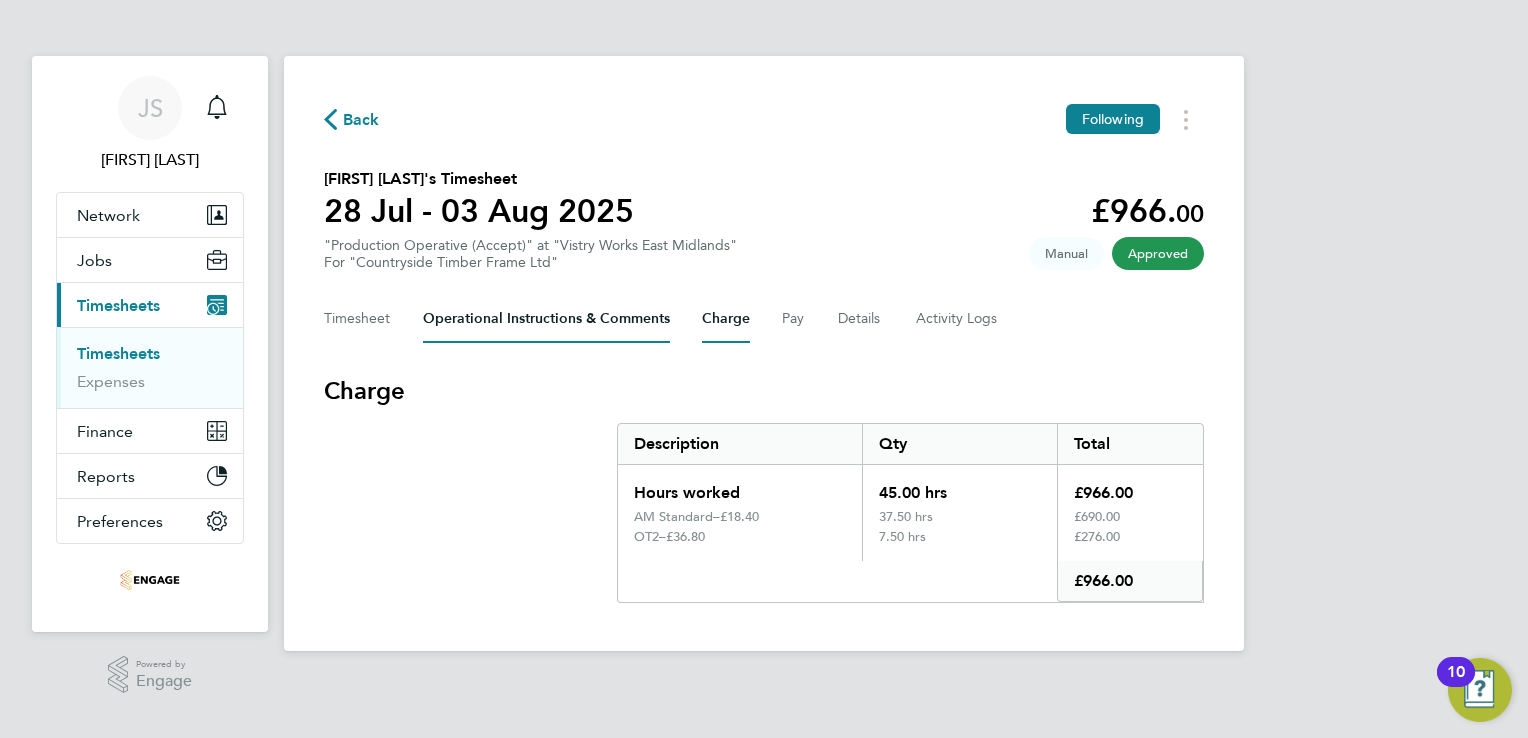 click on "Operational Instructions & Comments" at bounding box center [546, 319] 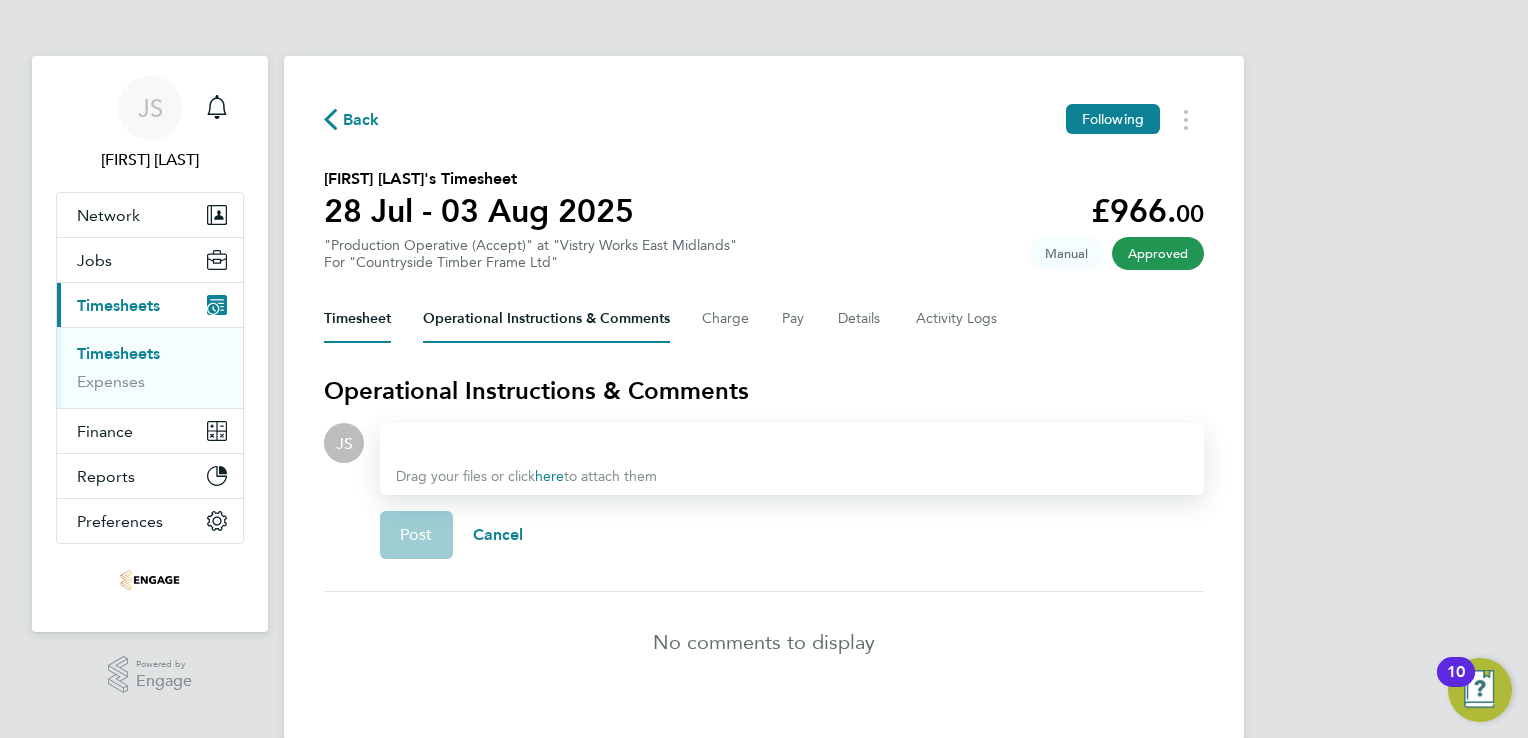 click on "Timesheet" at bounding box center (357, 319) 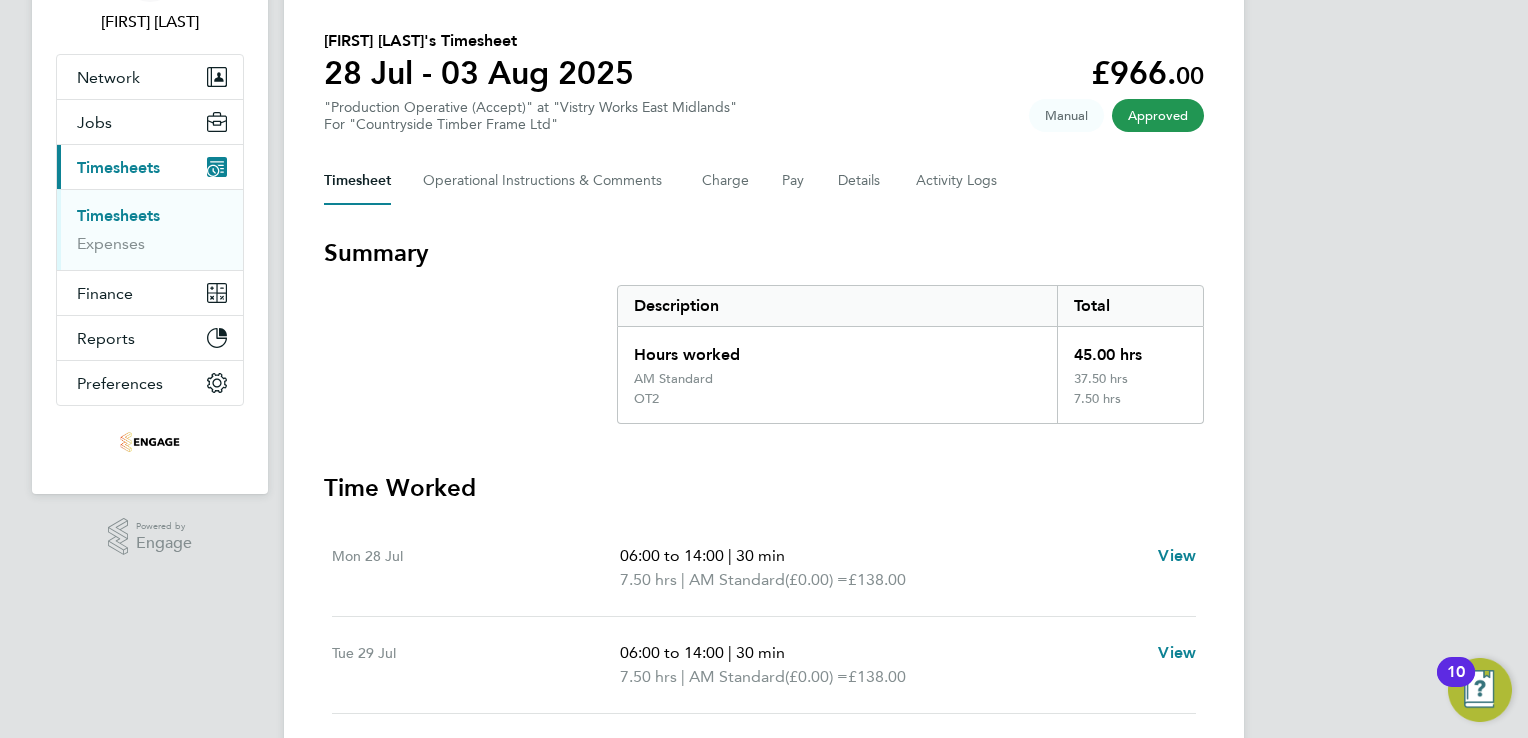 scroll, scrollTop: 134, scrollLeft: 0, axis: vertical 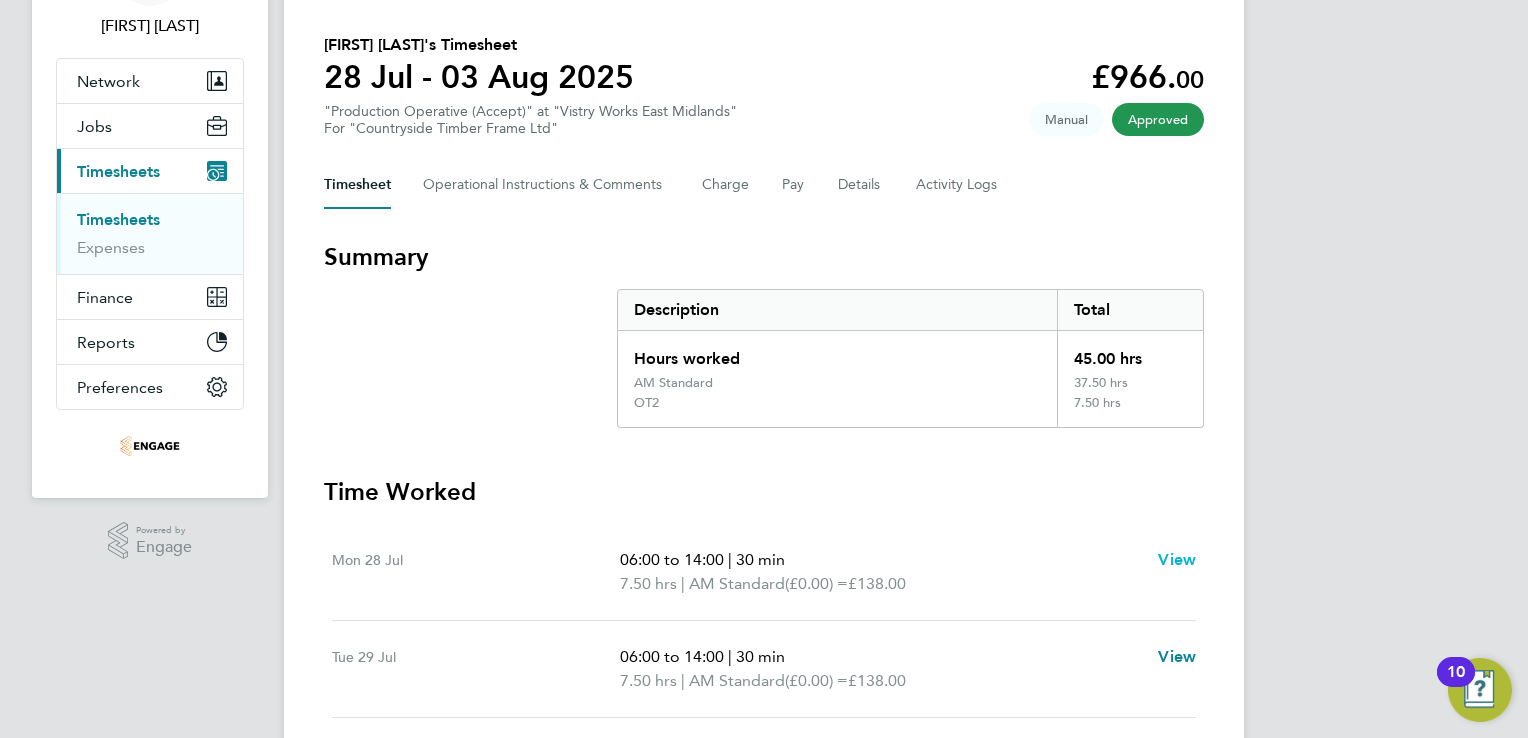 click on "View" at bounding box center [1177, 559] 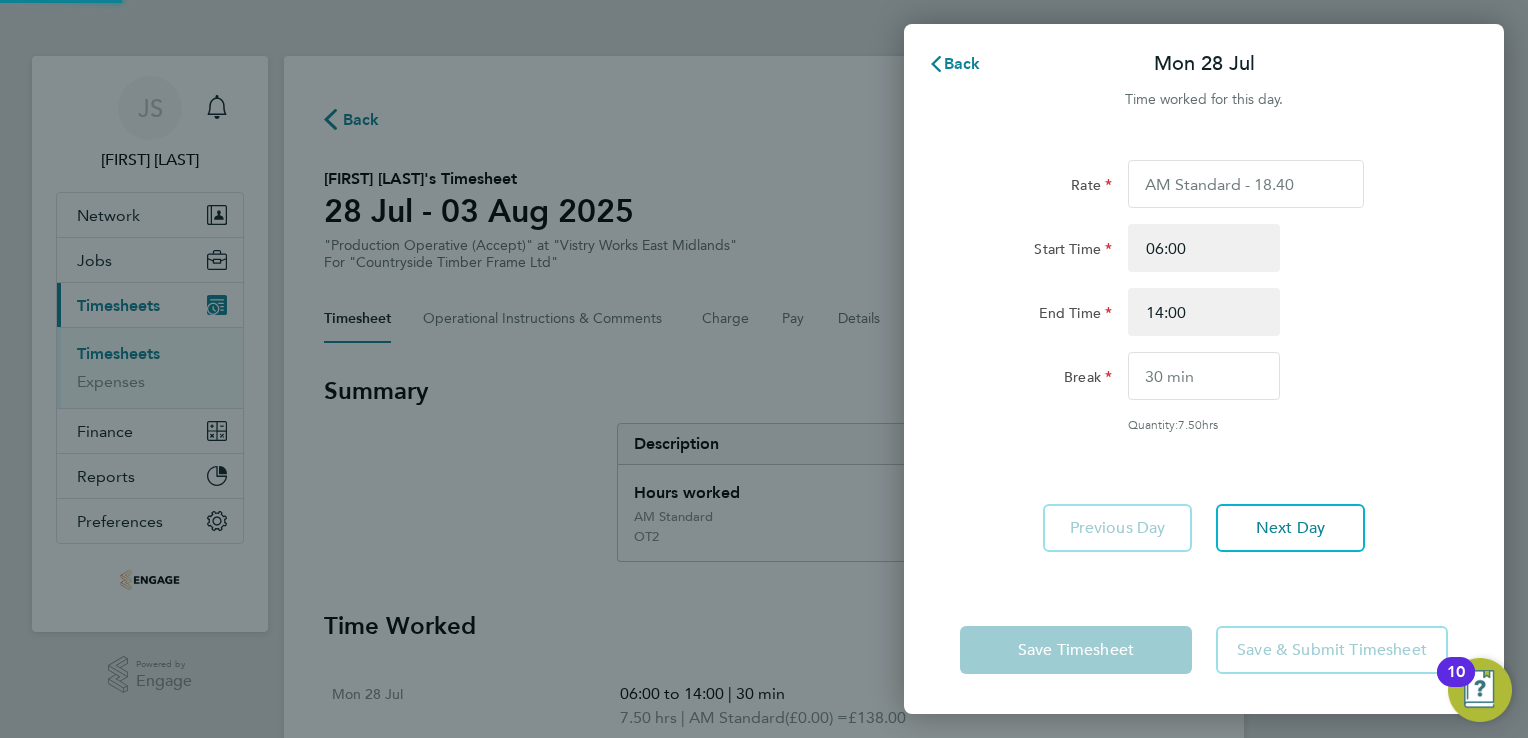 scroll, scrollTop: 0, scrollLeft: 0, axis: both 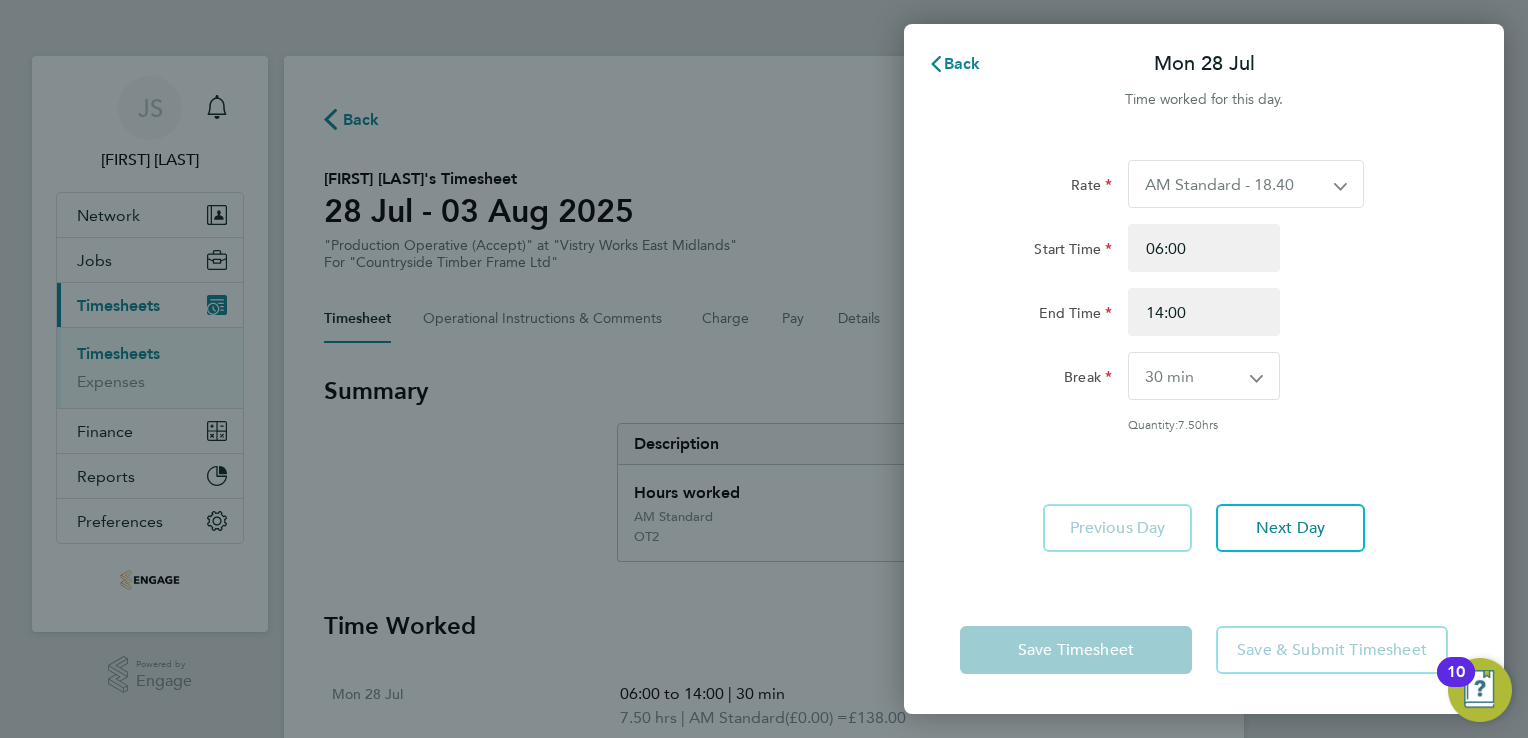 click on "End Time 14:00" 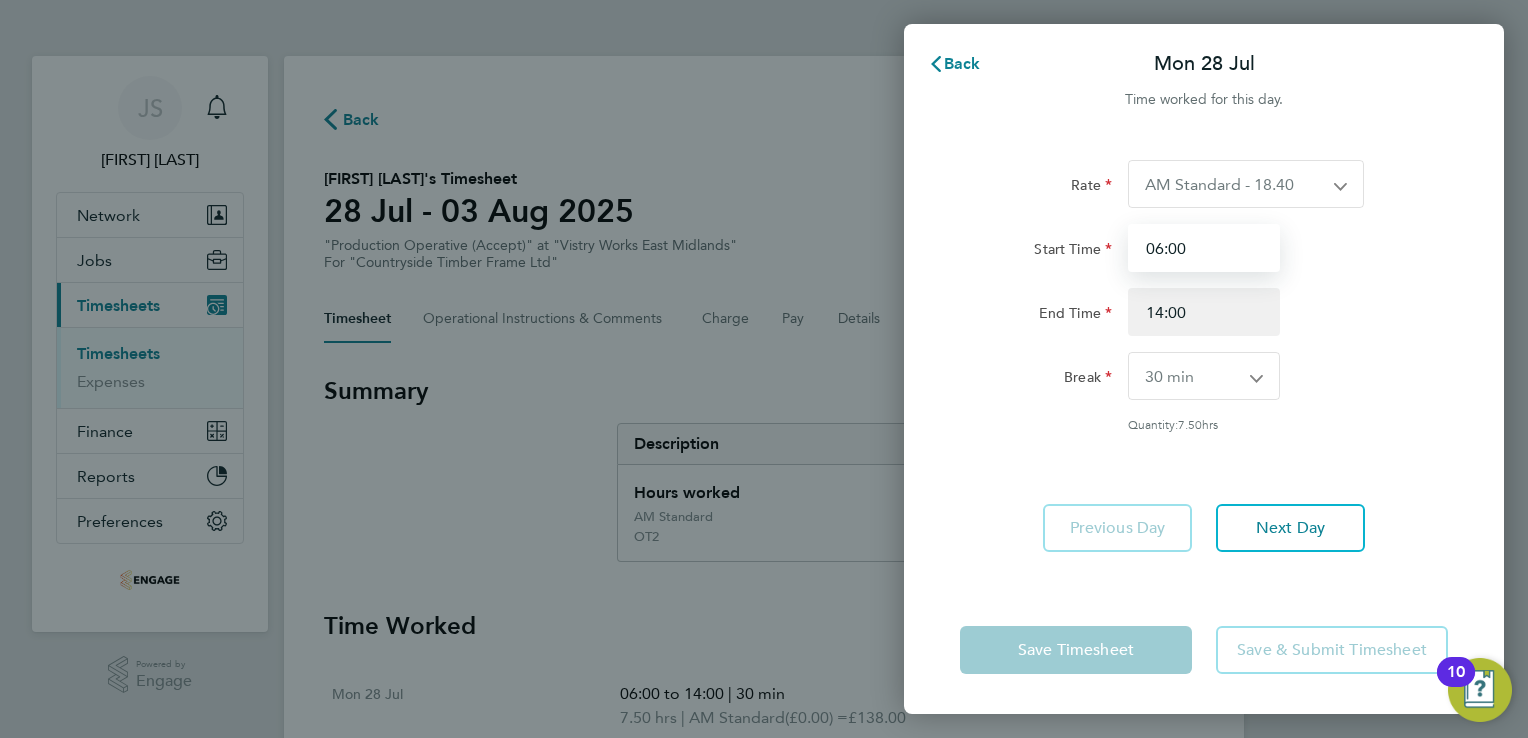 click on "06:00" at bounding box center (1204, 248) 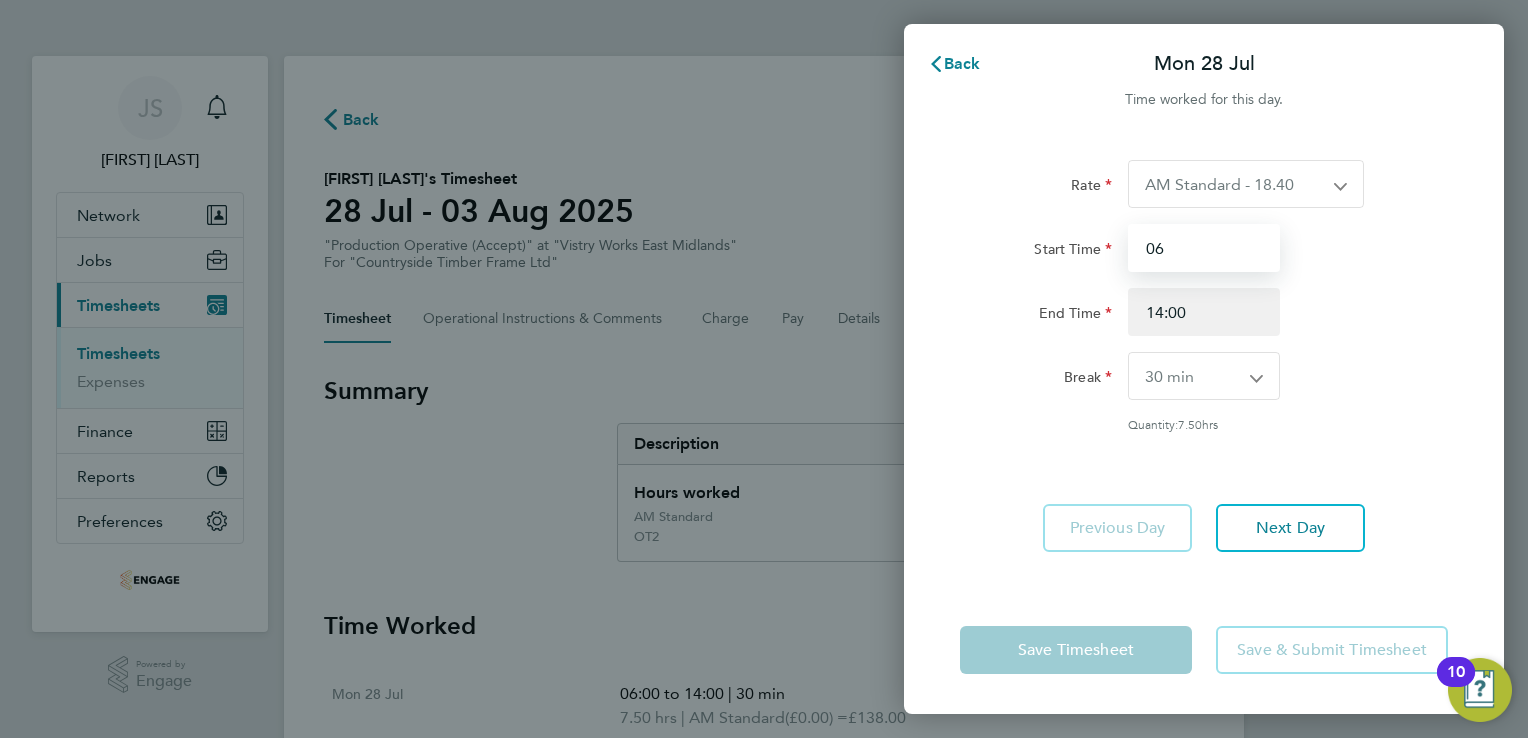 type on "0" 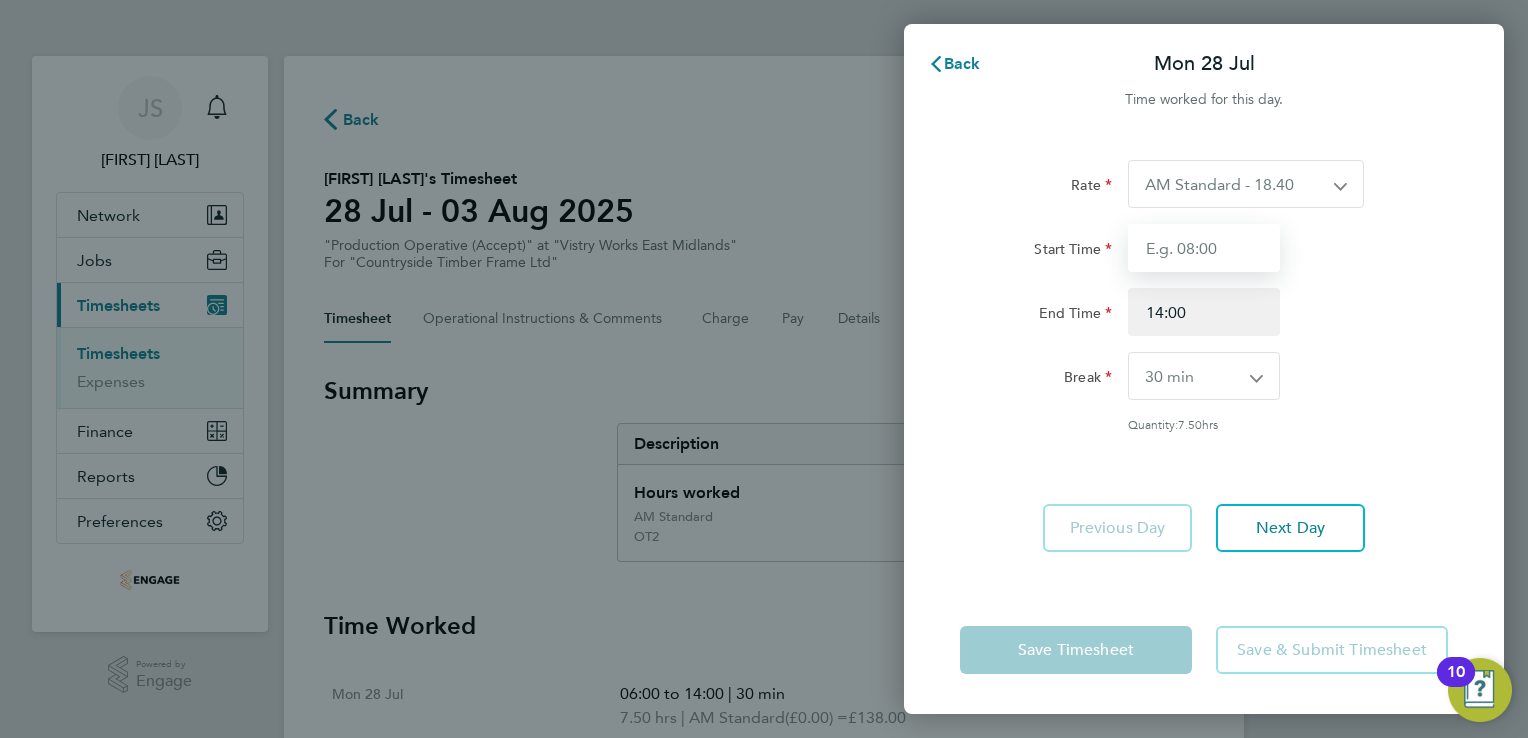 type 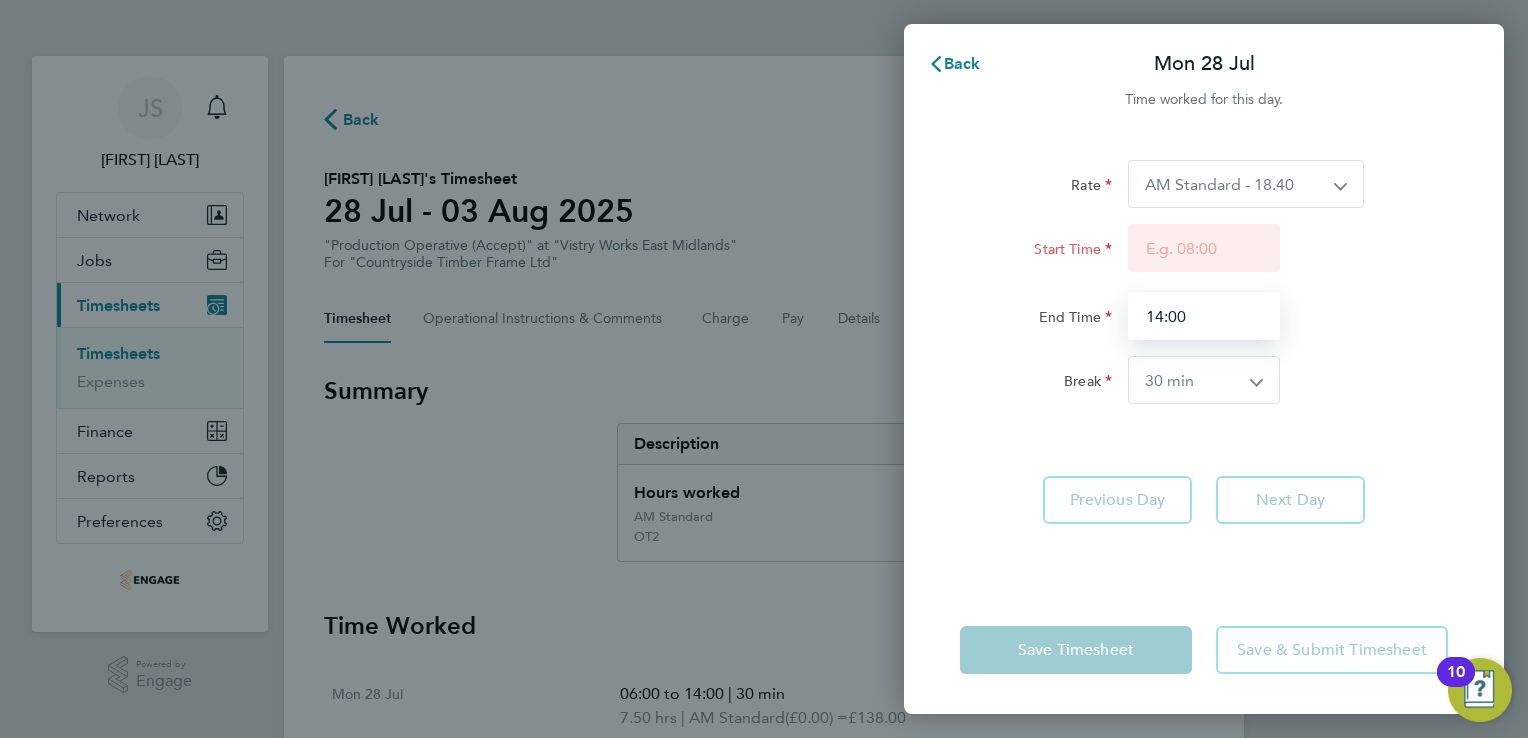 click on "14:00" at bounding box center [1204, 316] 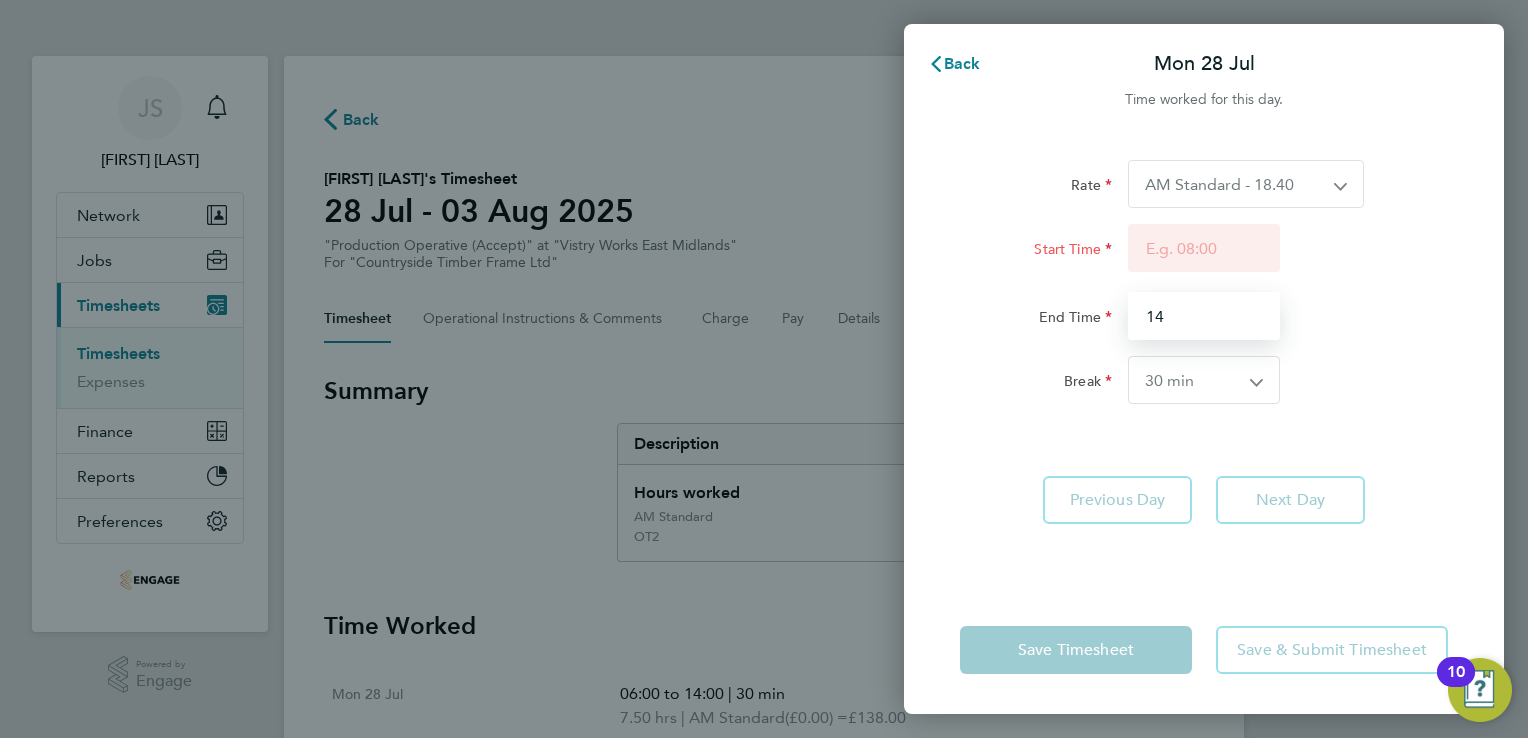 type on "1" 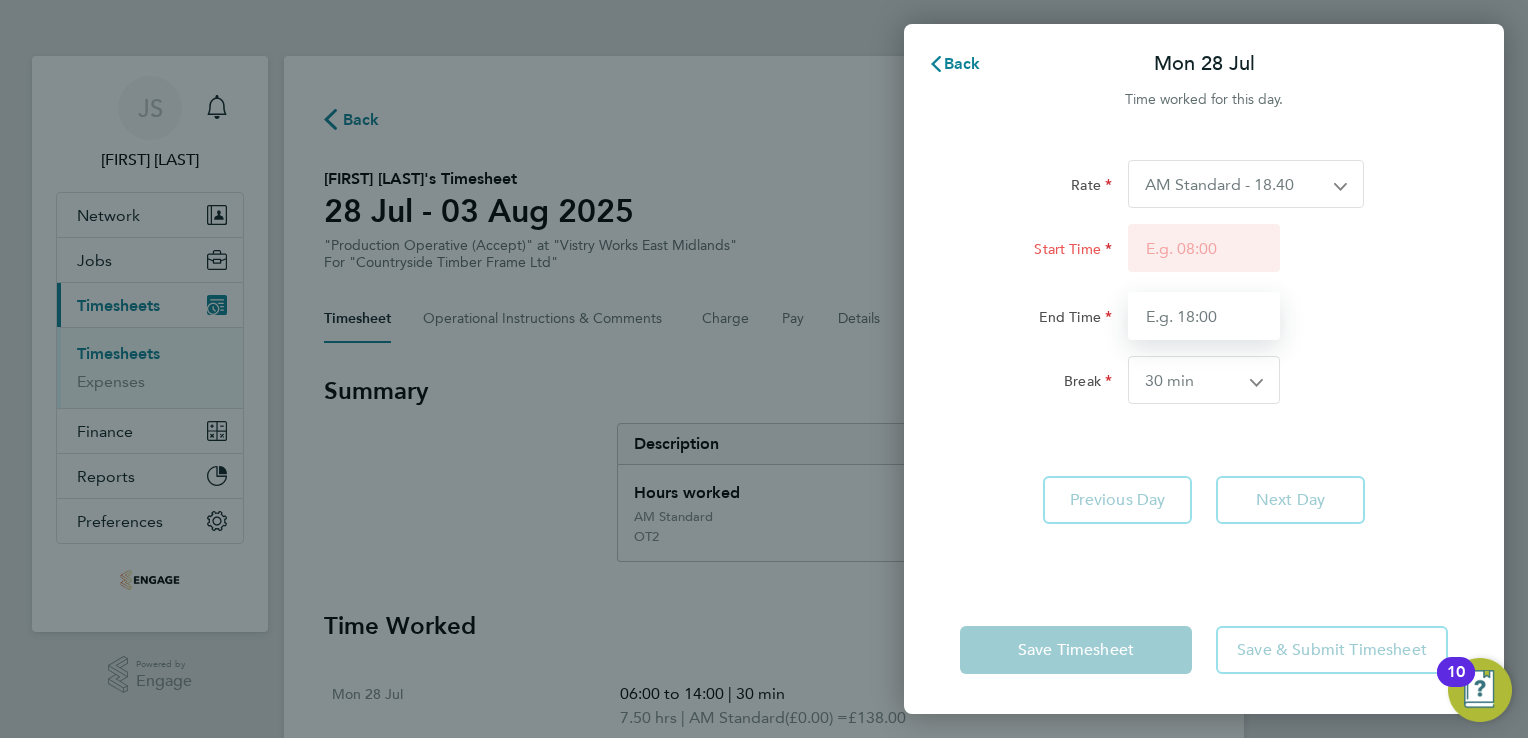 type 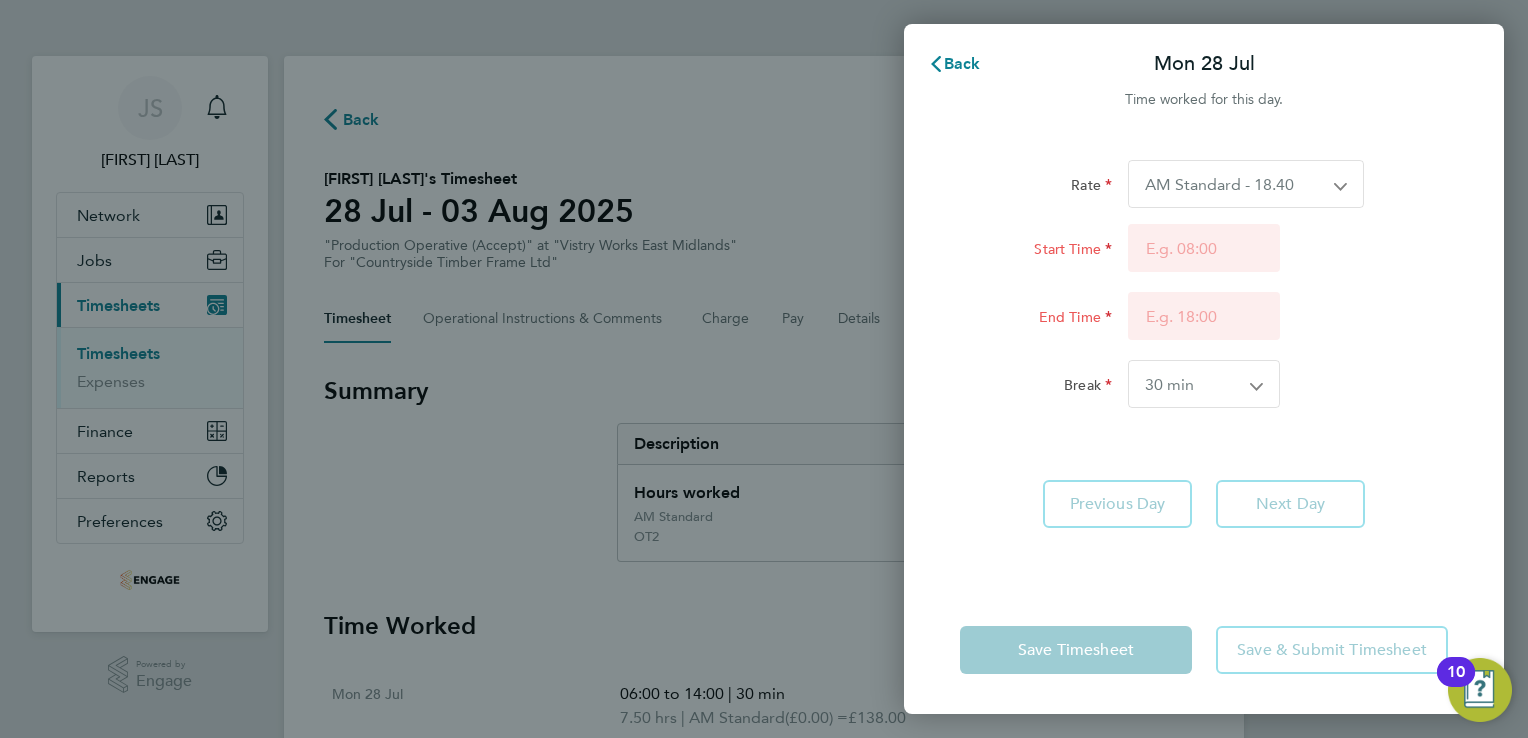 click on "Rate  AM Standard - 18.40   PM OT 1 - 30.08   PM Standard - 20.06   OT 1 - 27.60   PM OT2 - 40.11   OT2 - 36.80
Start Time End Time Break  0 min   15 min   30 min   45 min   60 min   75 min   90 min
Previous Day   Next Day" 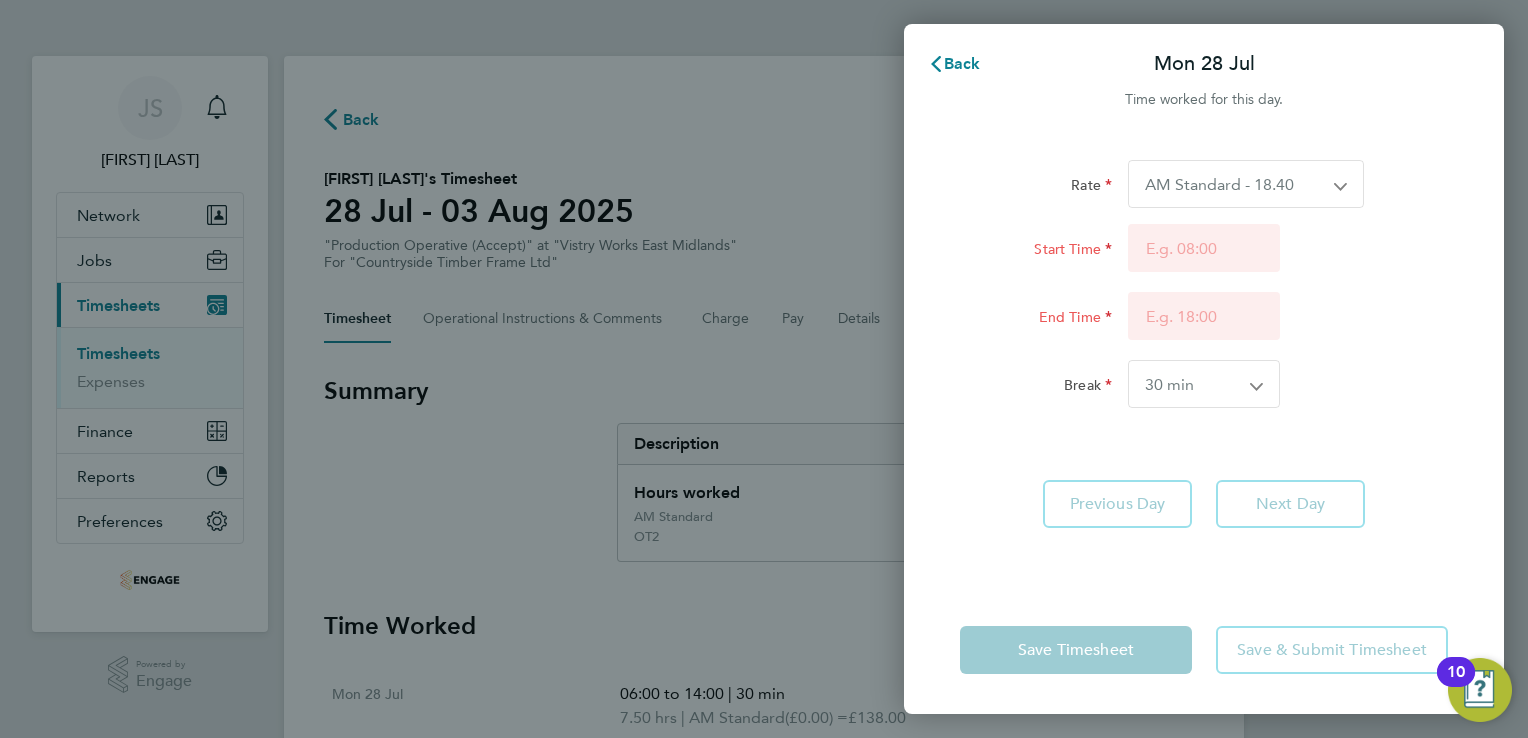 click on "Next Day" 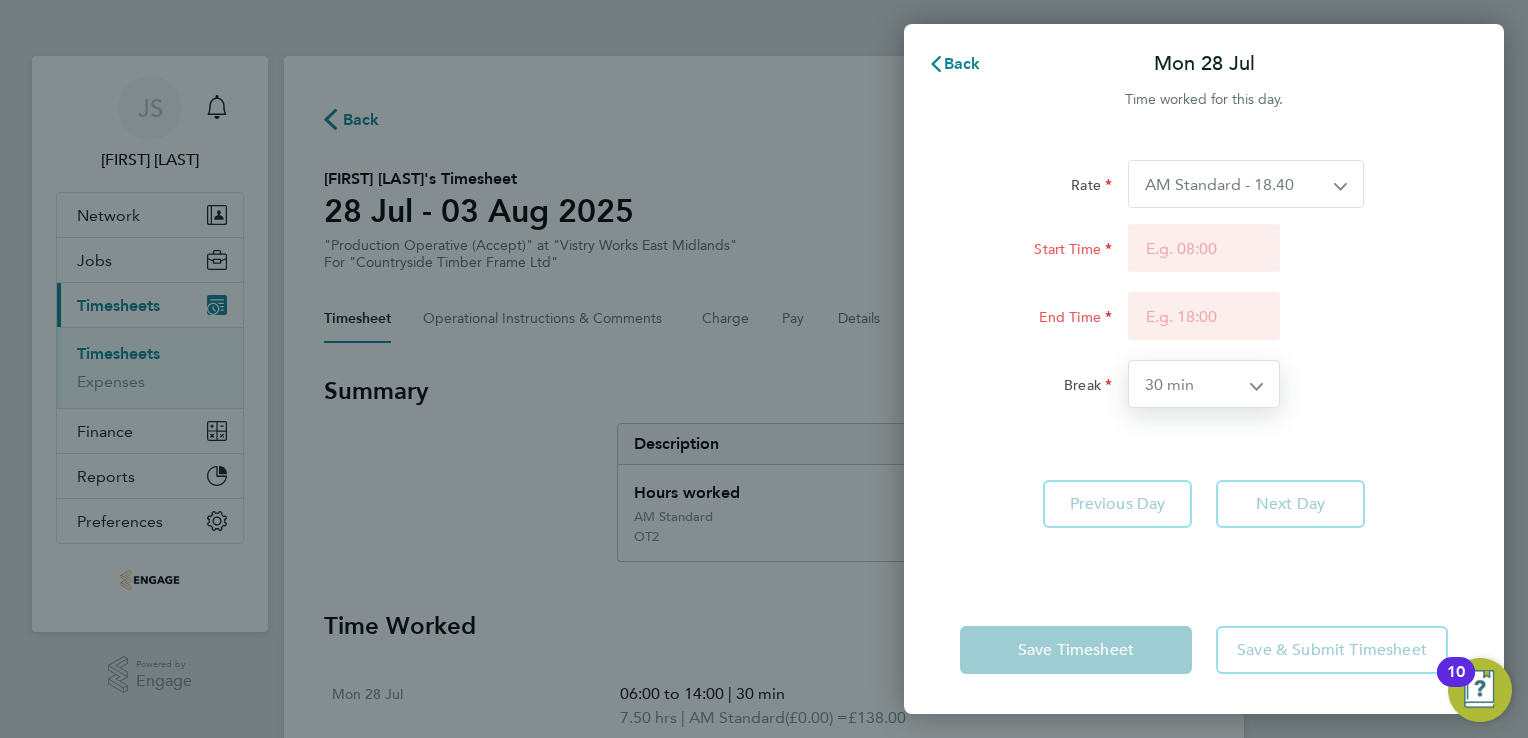 click on "0 min   15 min   30 min   45 min   60 min   75 min   90 min" at bounding box center [1192, 384] 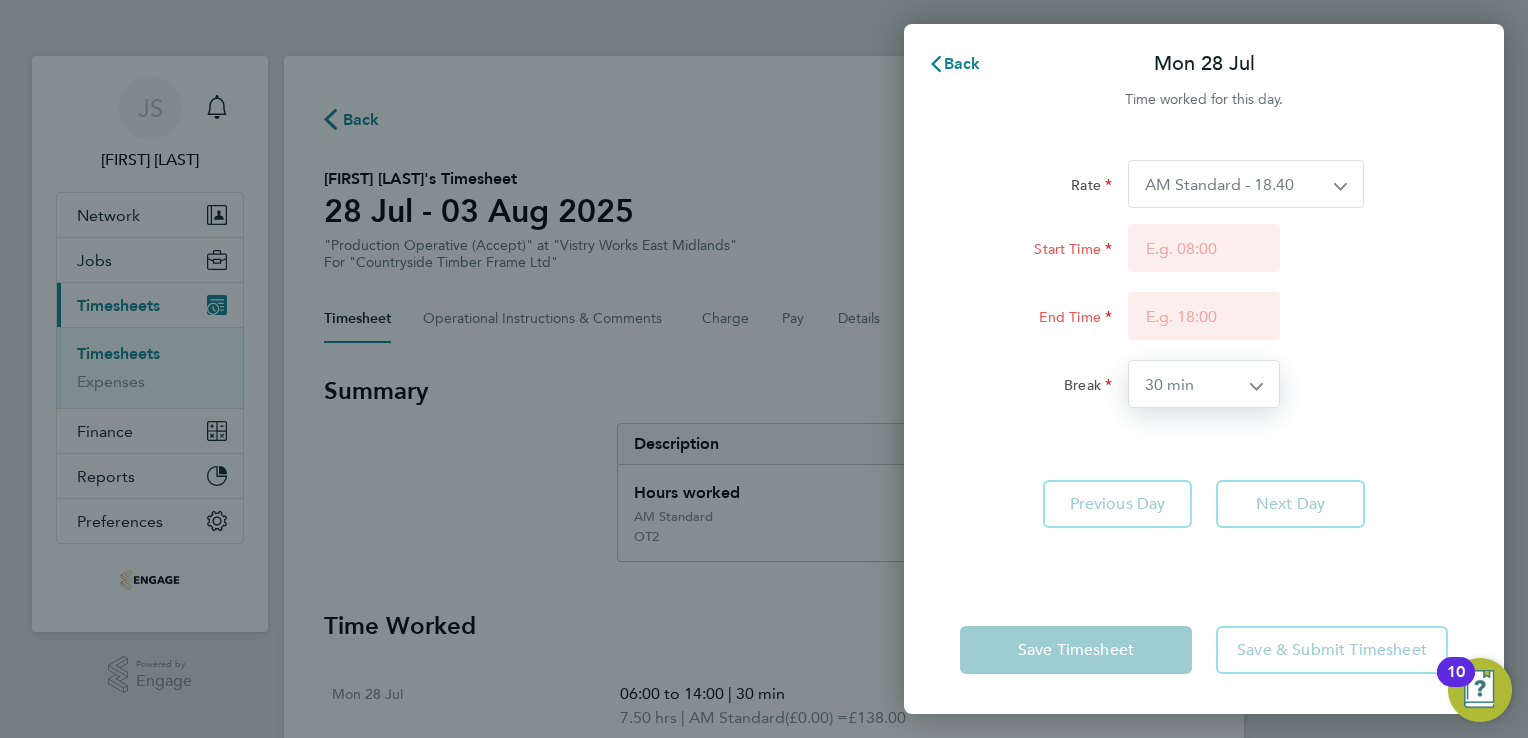 select on "0" 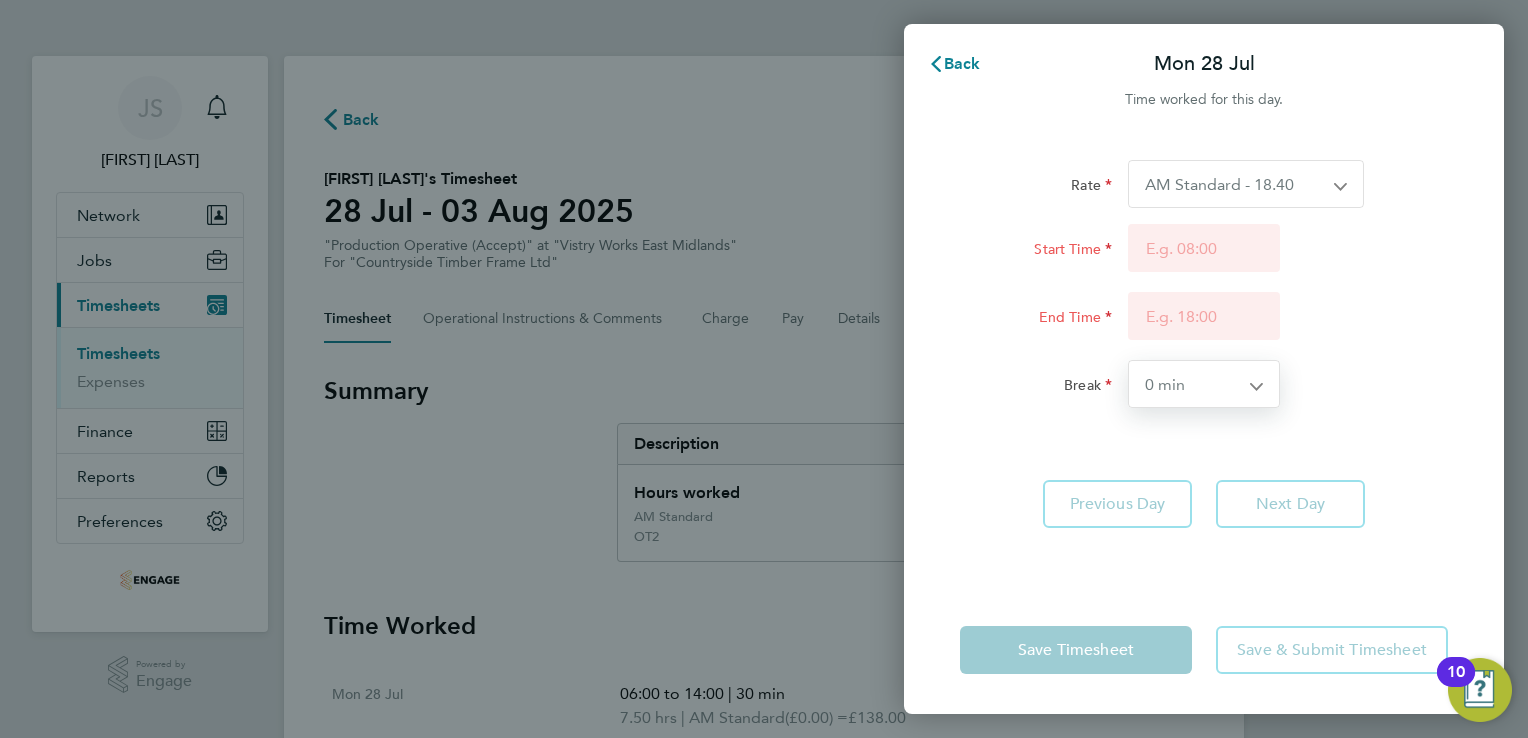 click on "0 min   15 min   30 min   45 min   60 min   75 min   90 min" at bounding box center [1192, 384] 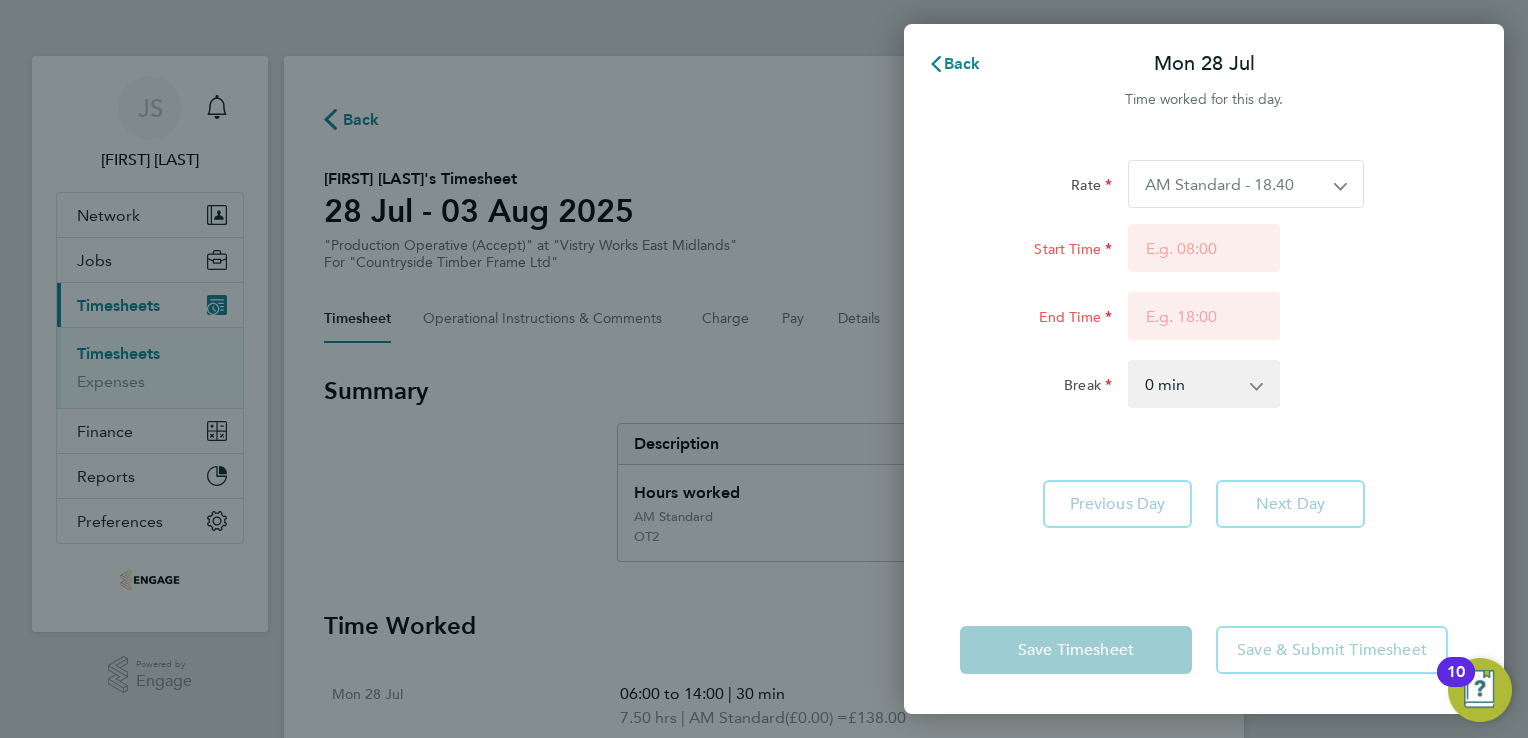 click on "Rate  AM Standard - 18.40   PM OT 1 - 30.08   PM Standard - 20.06   OT 1 - 27.60   PM OT2 - 40.11   OT2 - 36.80
Start Time End Time Break  0 min   15 min   30 min   45 min   60 min   75 min   90 min" 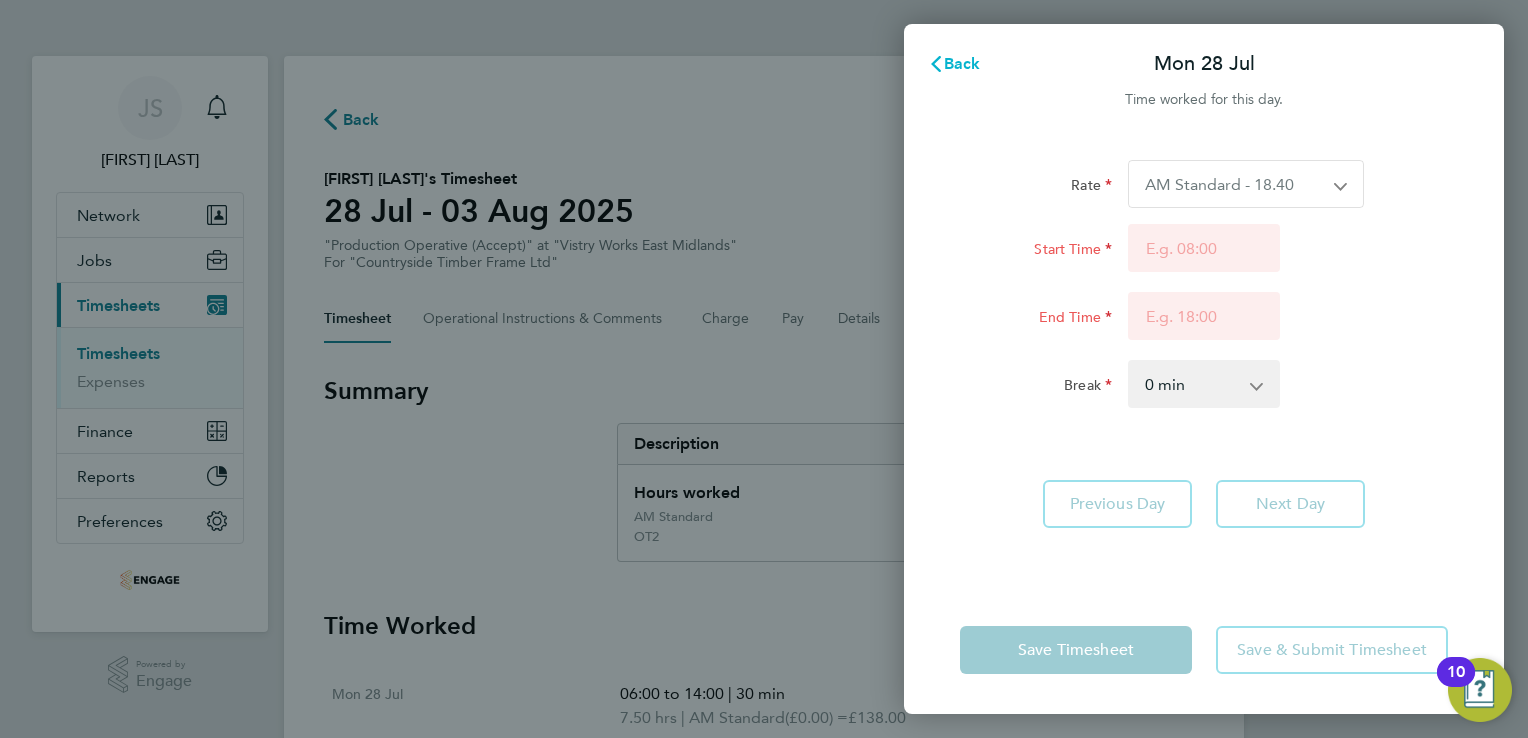 click on "Back" 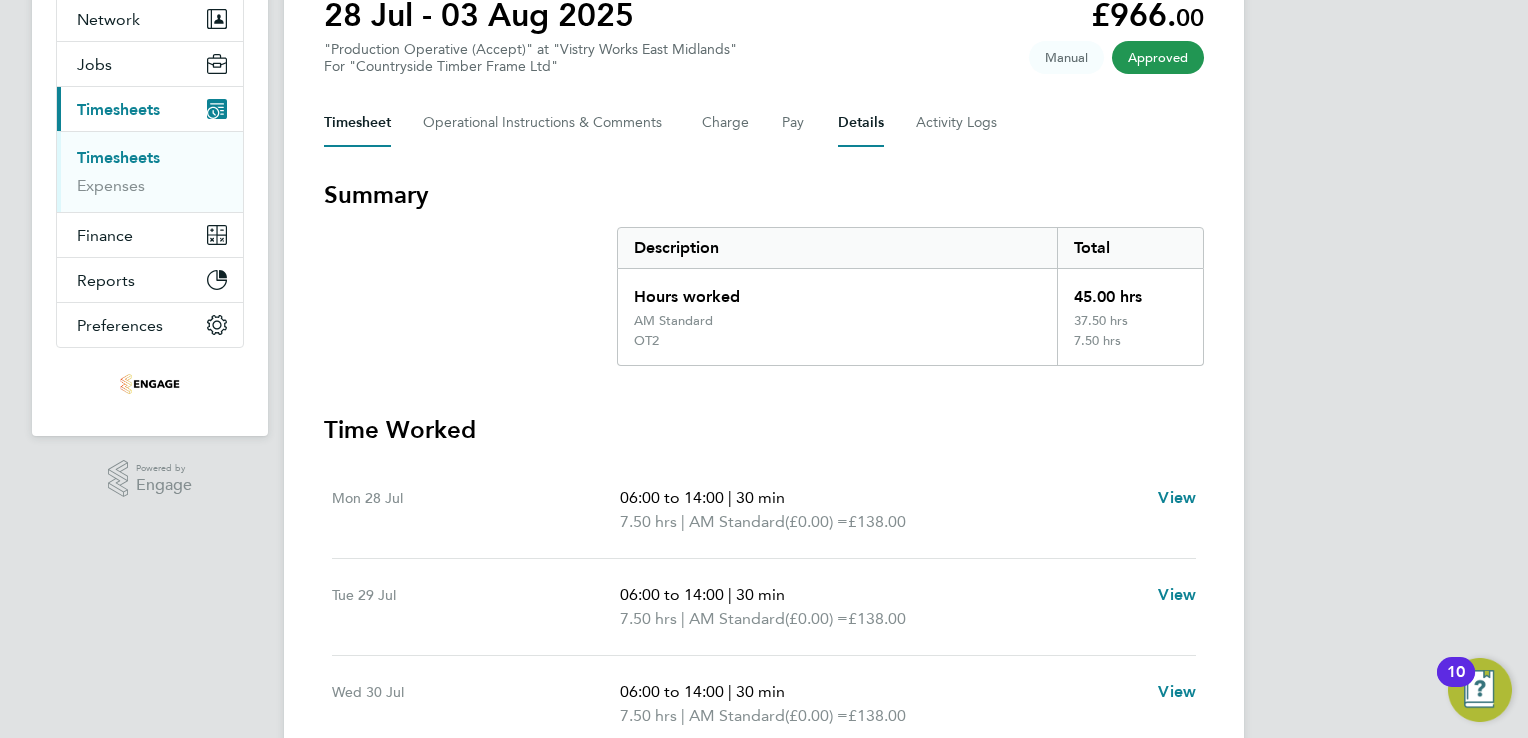 scroll, scrollTop: 0, scrollLeft: 0, axis: both 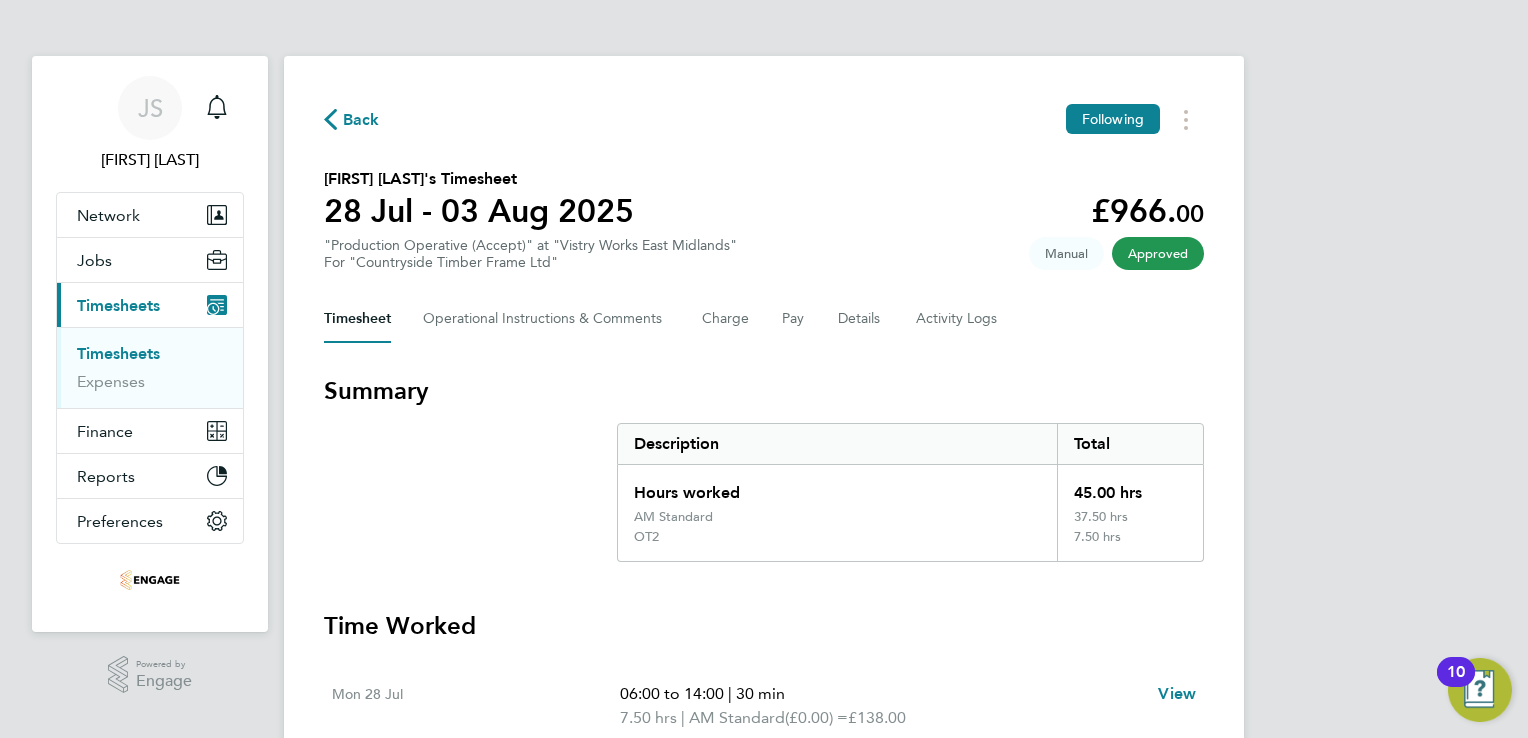 click 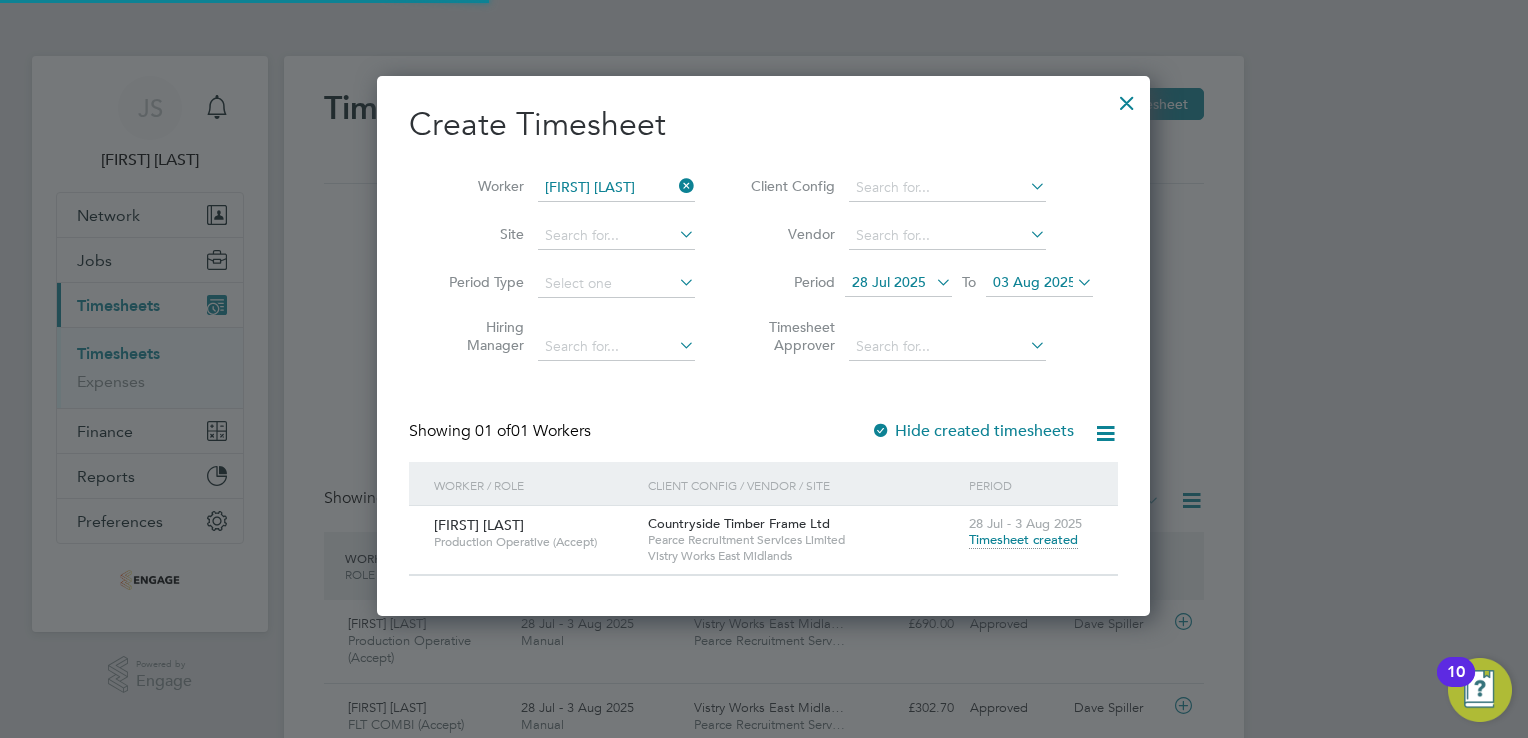 scroll, scrollTop: 538, scrollLeft: 774, axis: both 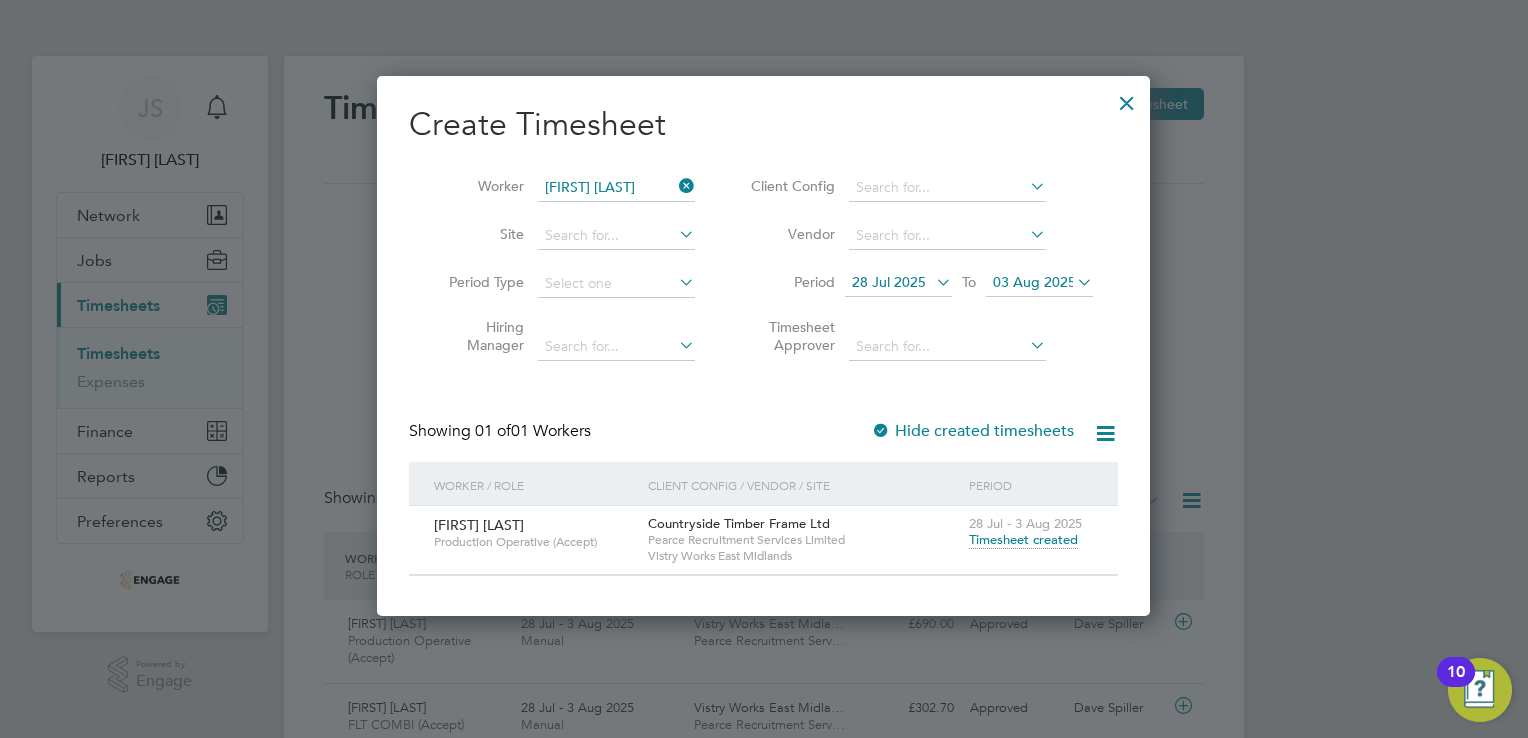 click at bounding box center [675, 186] 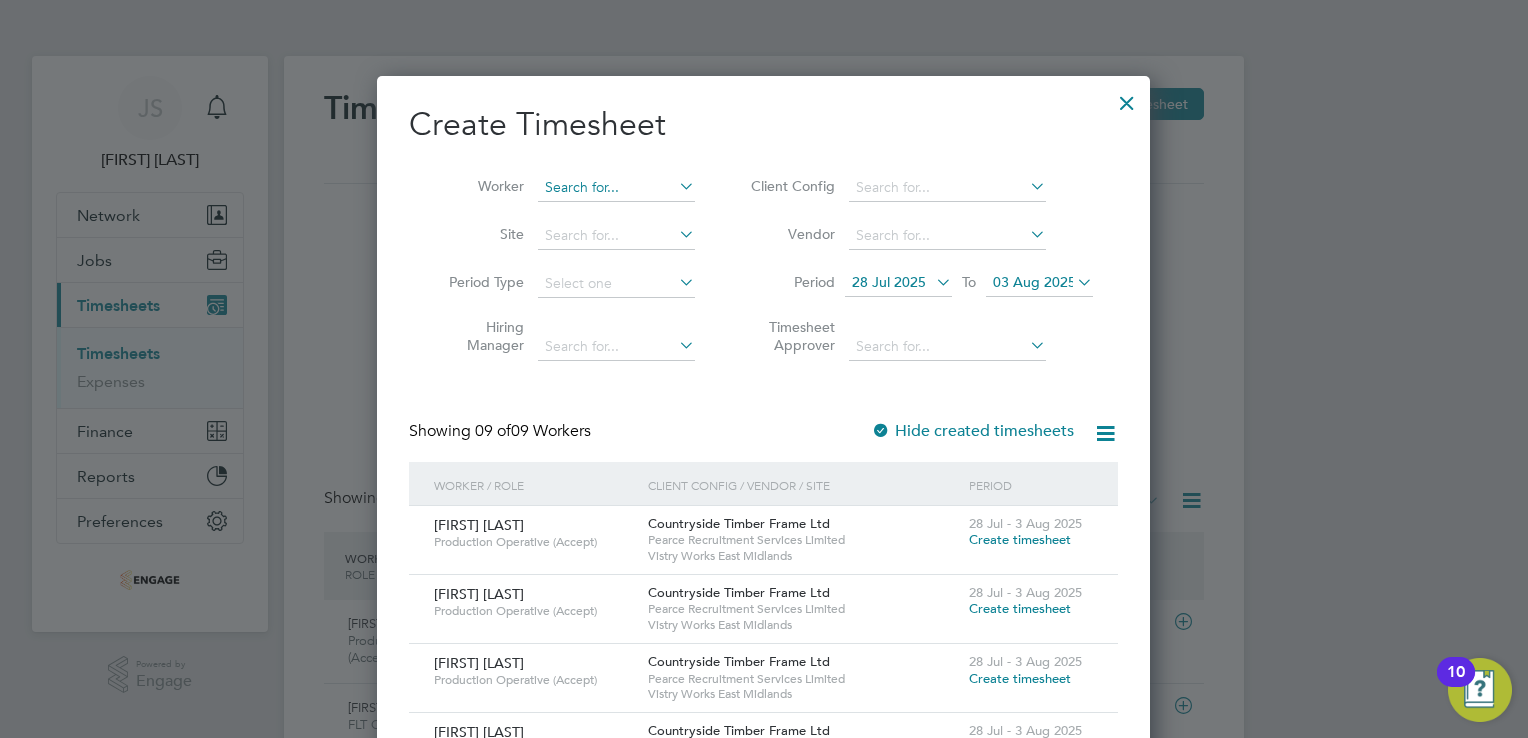 click at bounding box center [616, 188] 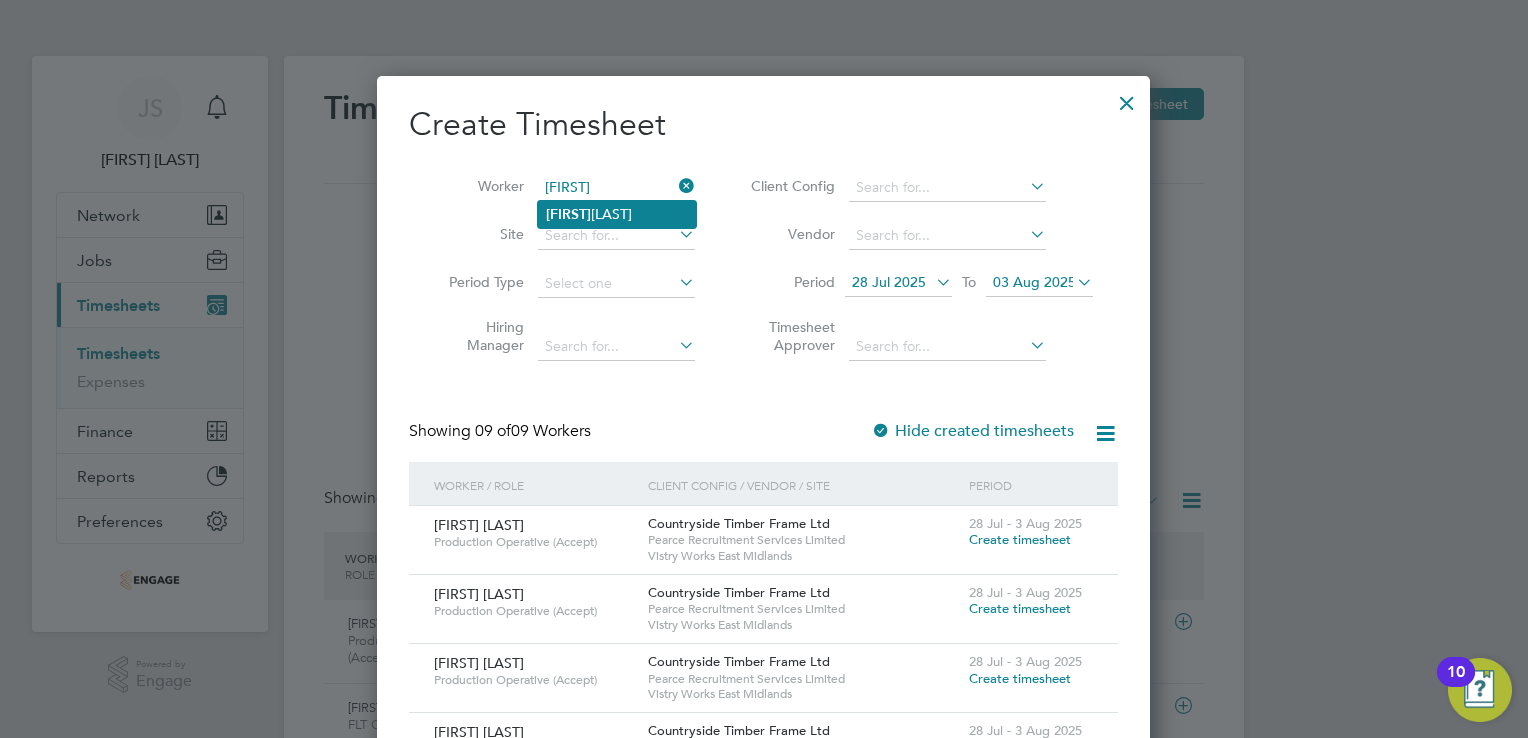 click on "[FIRST] [LAST]" 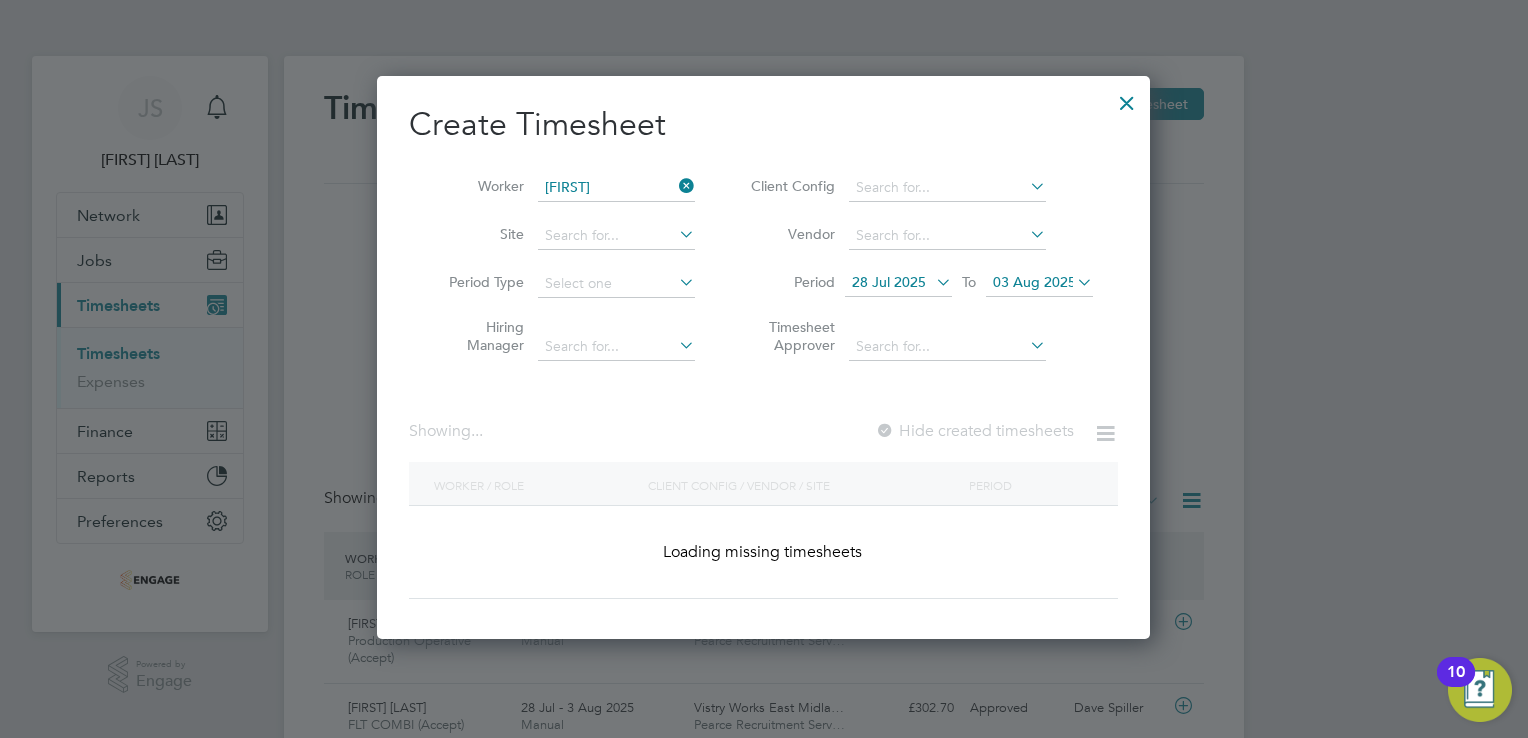 type on "[FIRST] [LAST]" 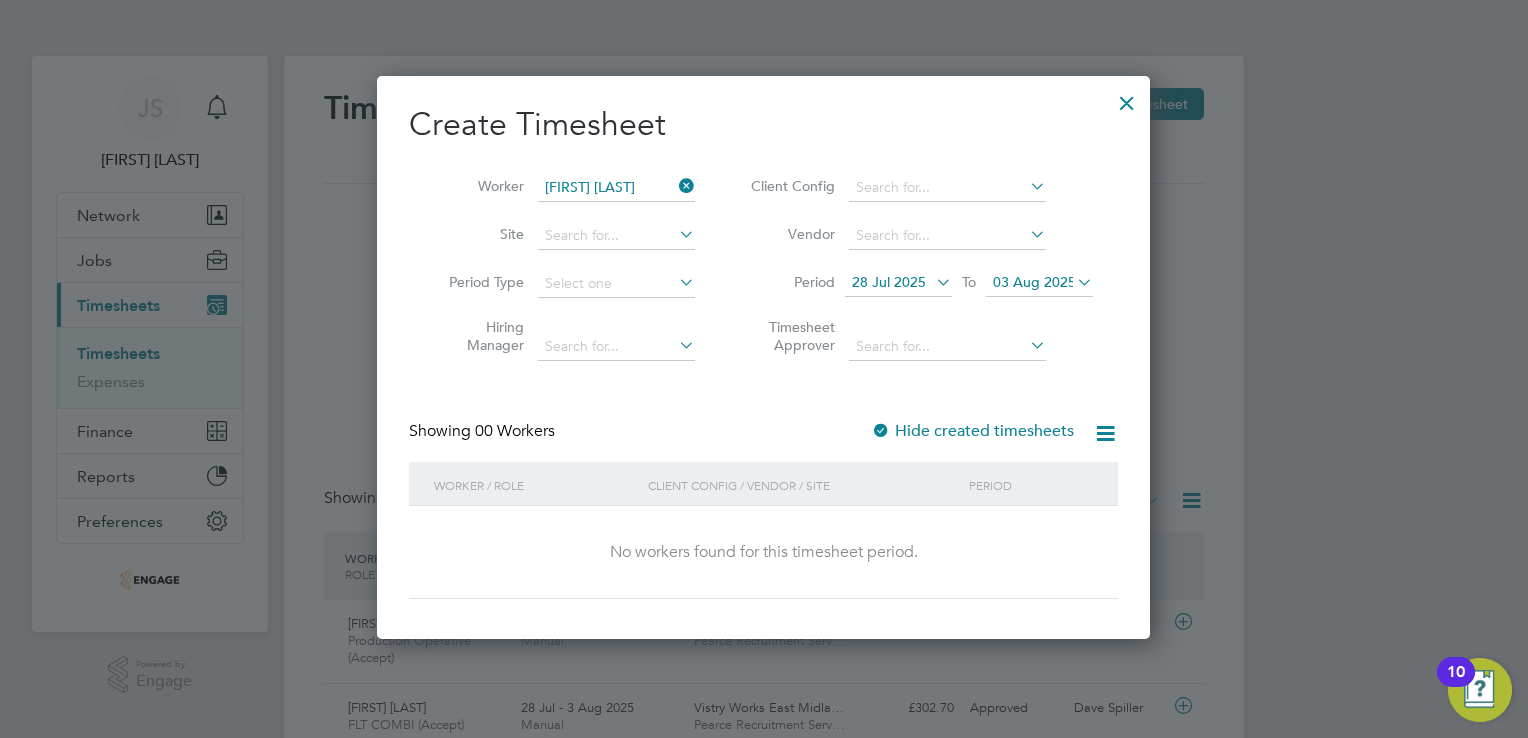 click on "Hide created timesheets" at bounding box center (972, 431) 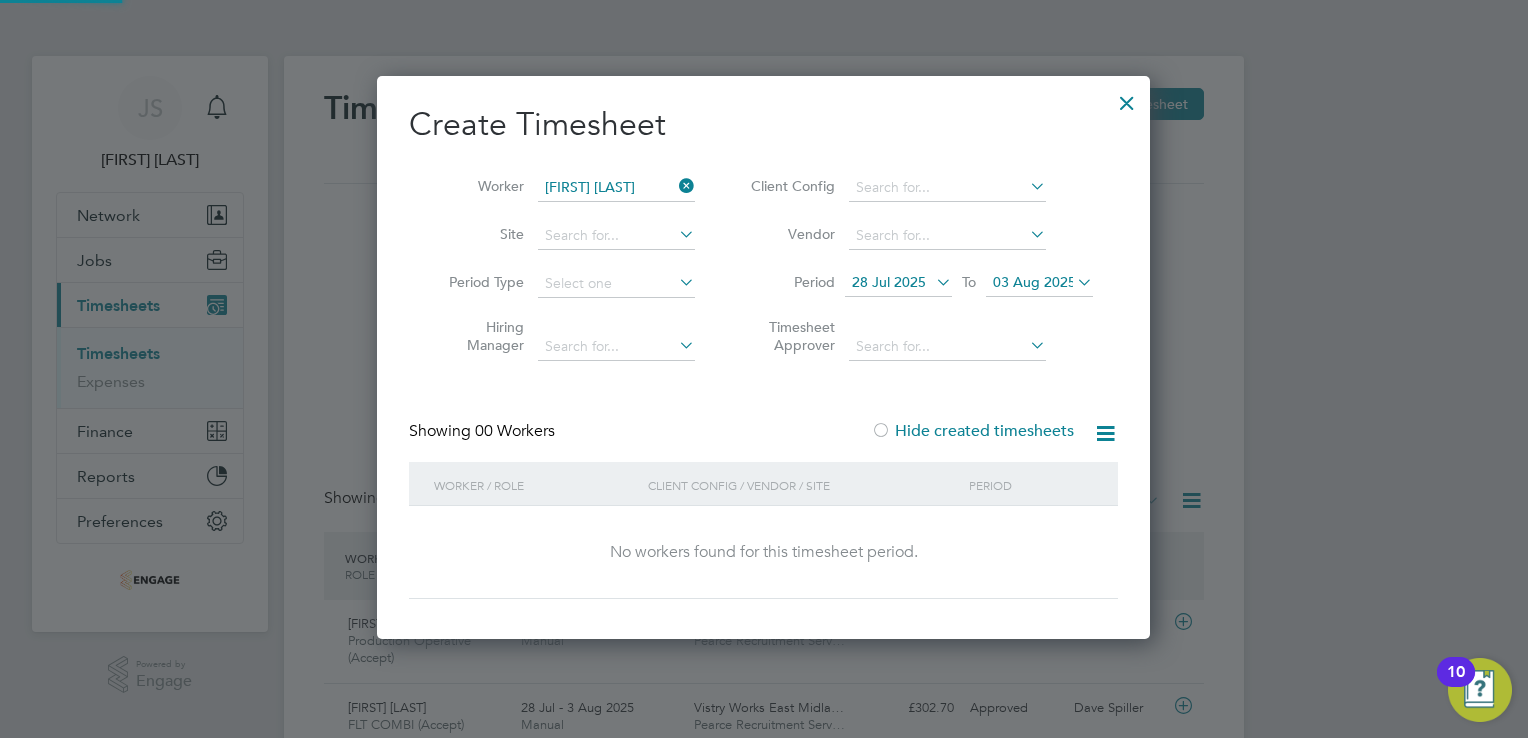 click on "Hide created timesheets" at bounding box center [972, 431] 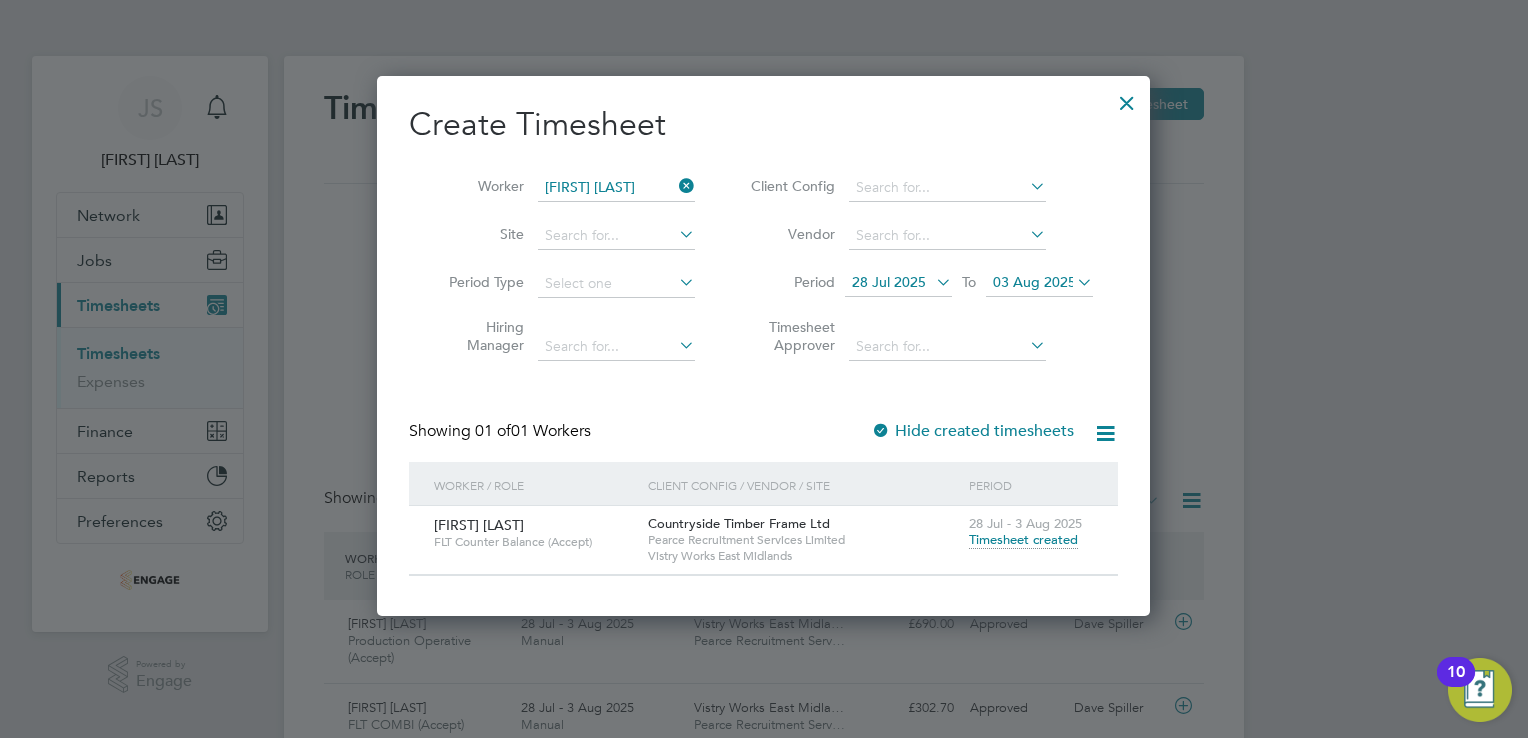 click on "Timesheet created" at bounding box center [1023, 540] 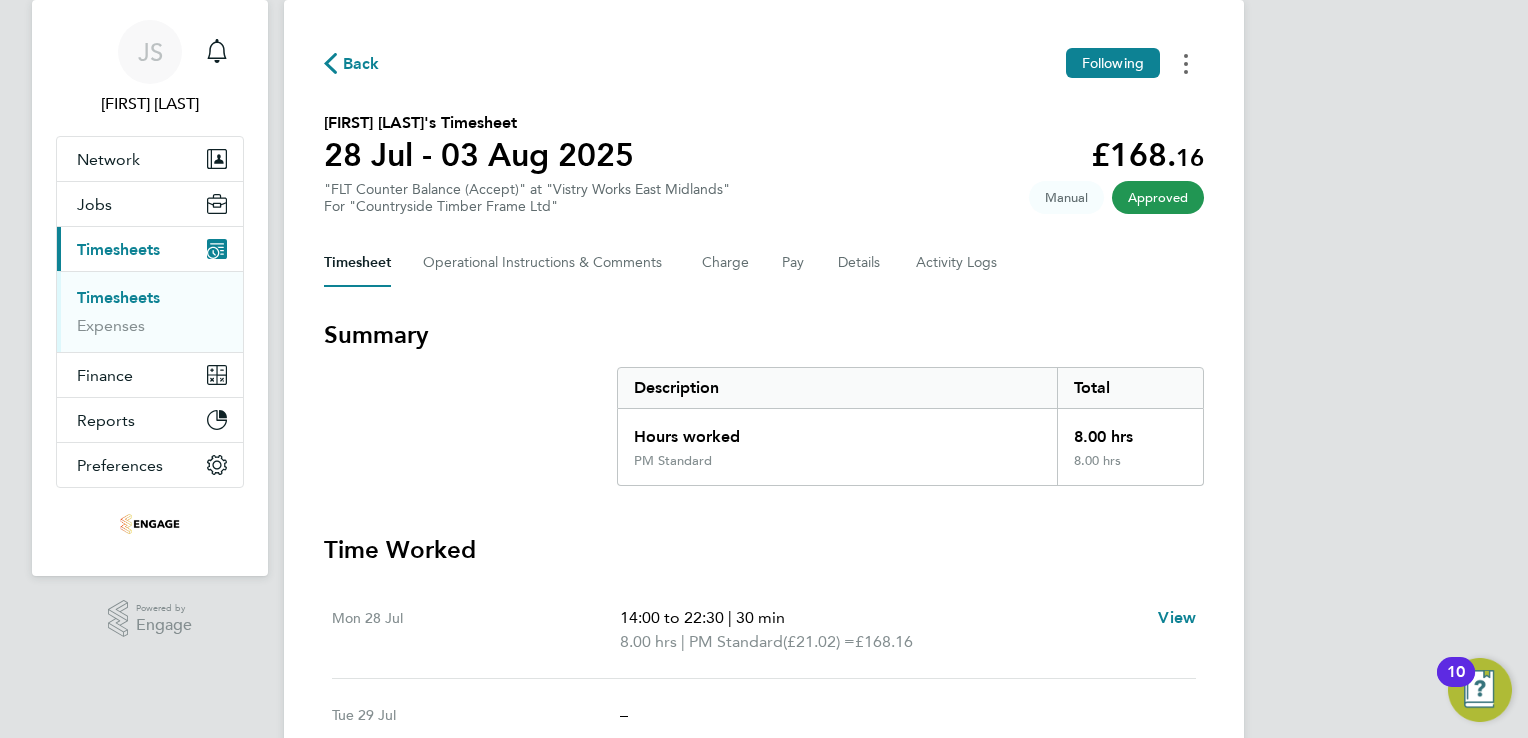 click at bounding box center [1186, 63] 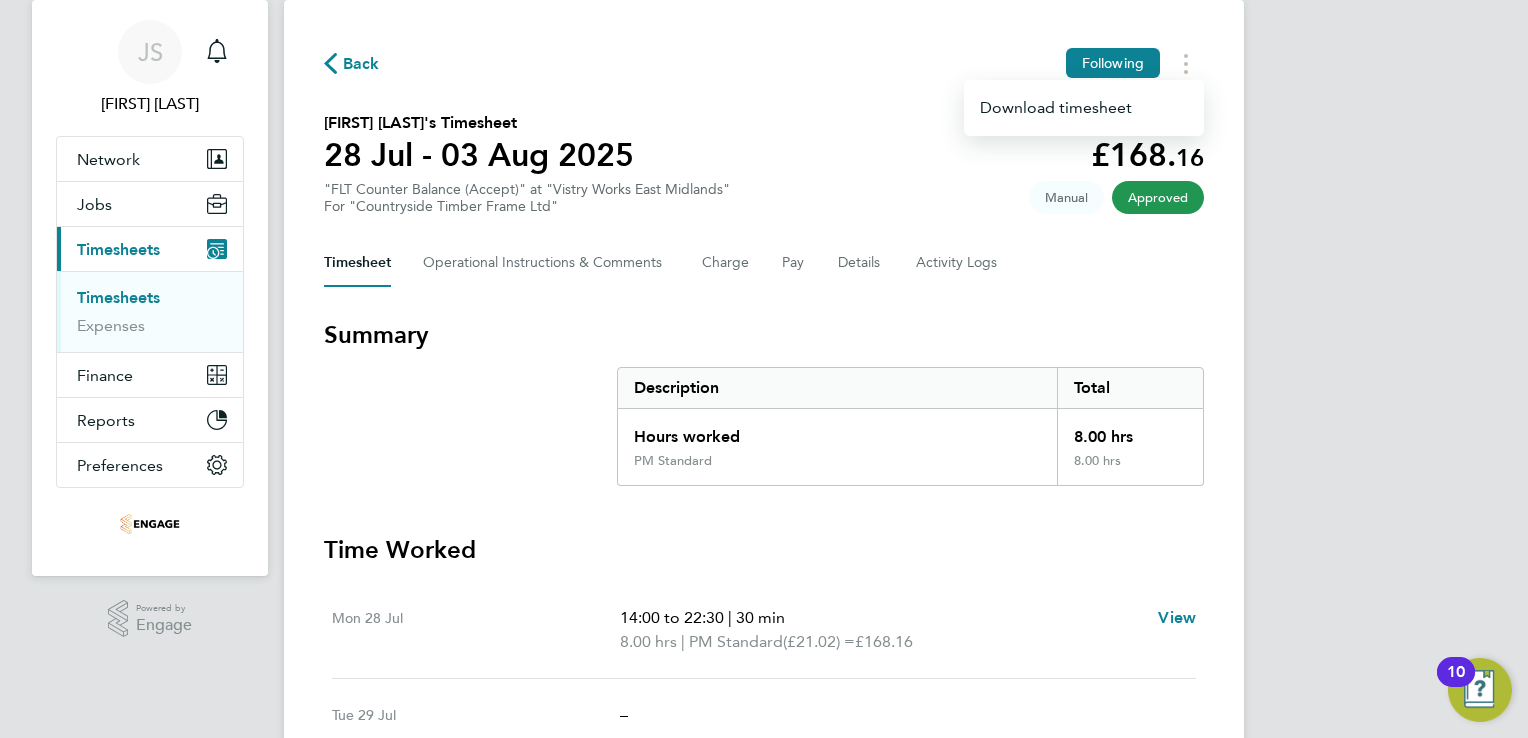 click on "Timesheet   Operational Instructions & Comments   Charge   Pay   Details   Activity Logs" 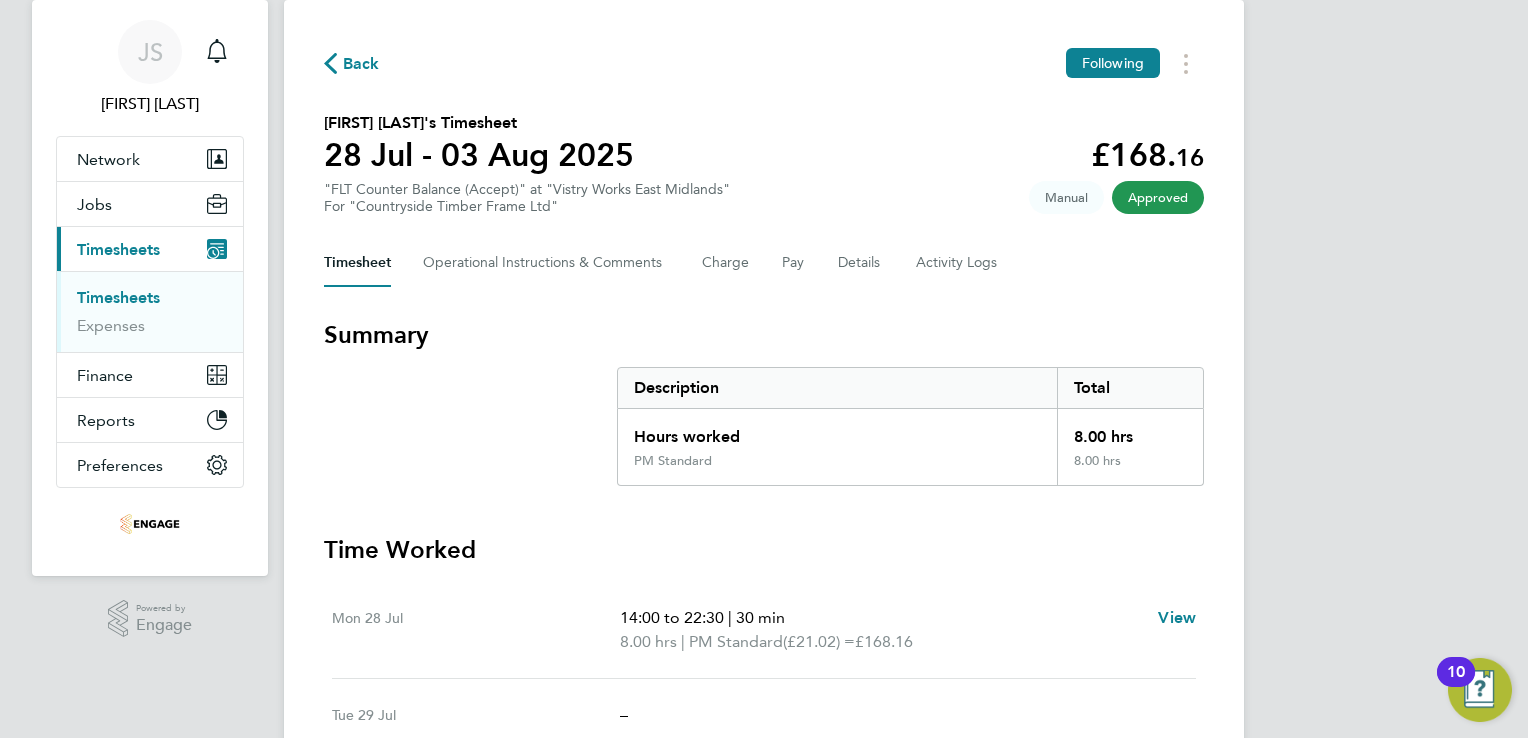 click on "Back  Following" 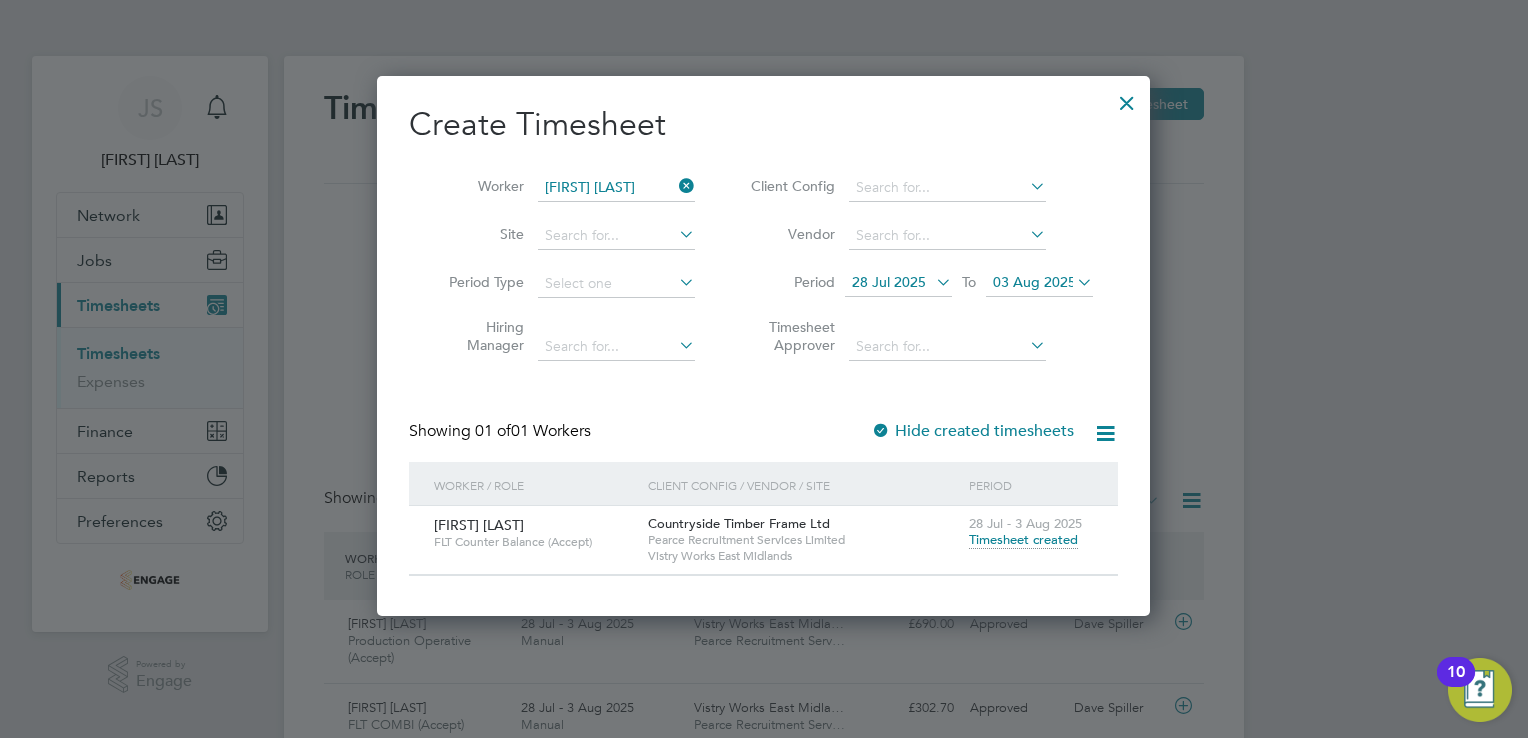 click at bounding box center [1127, 98] 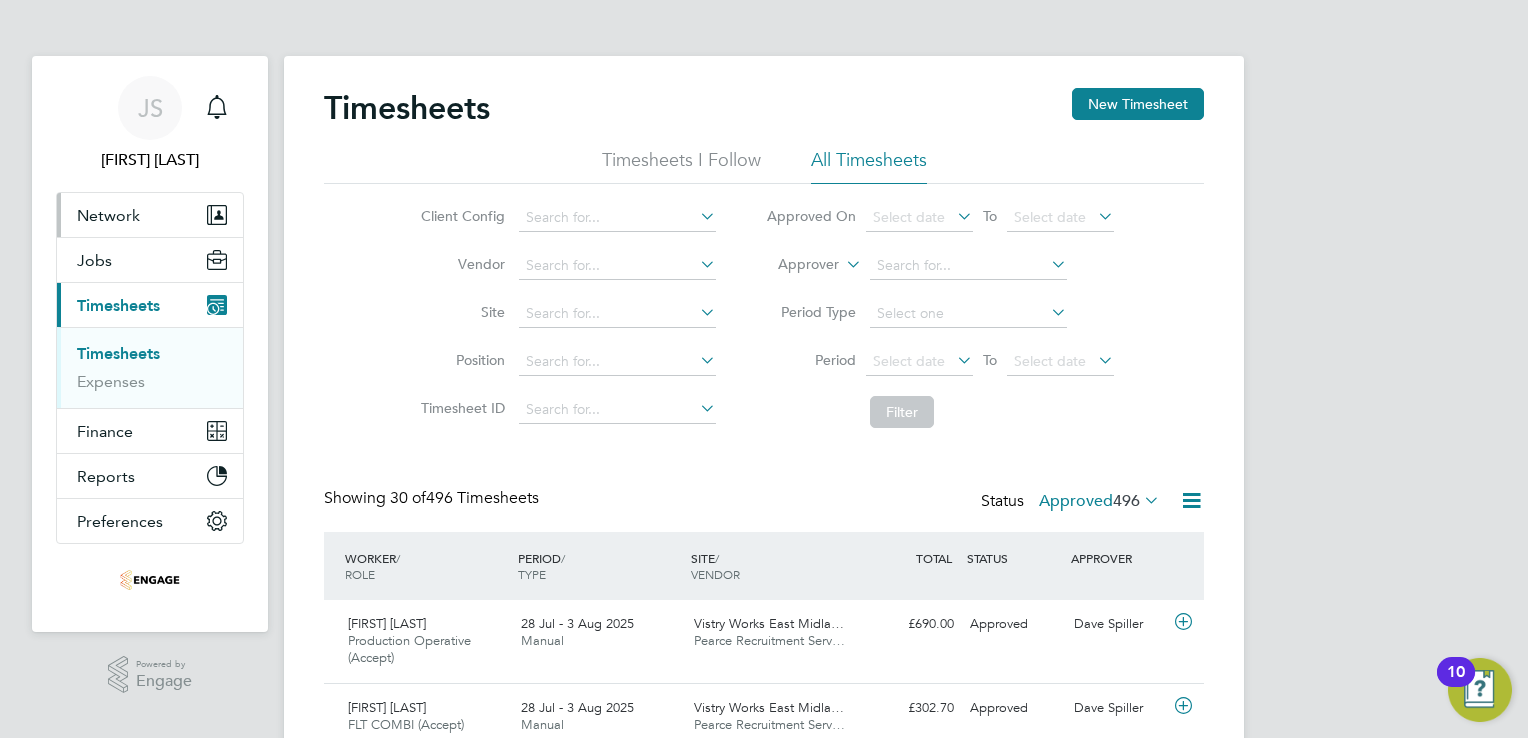 click on "Network" at bounding box center [108, 215] 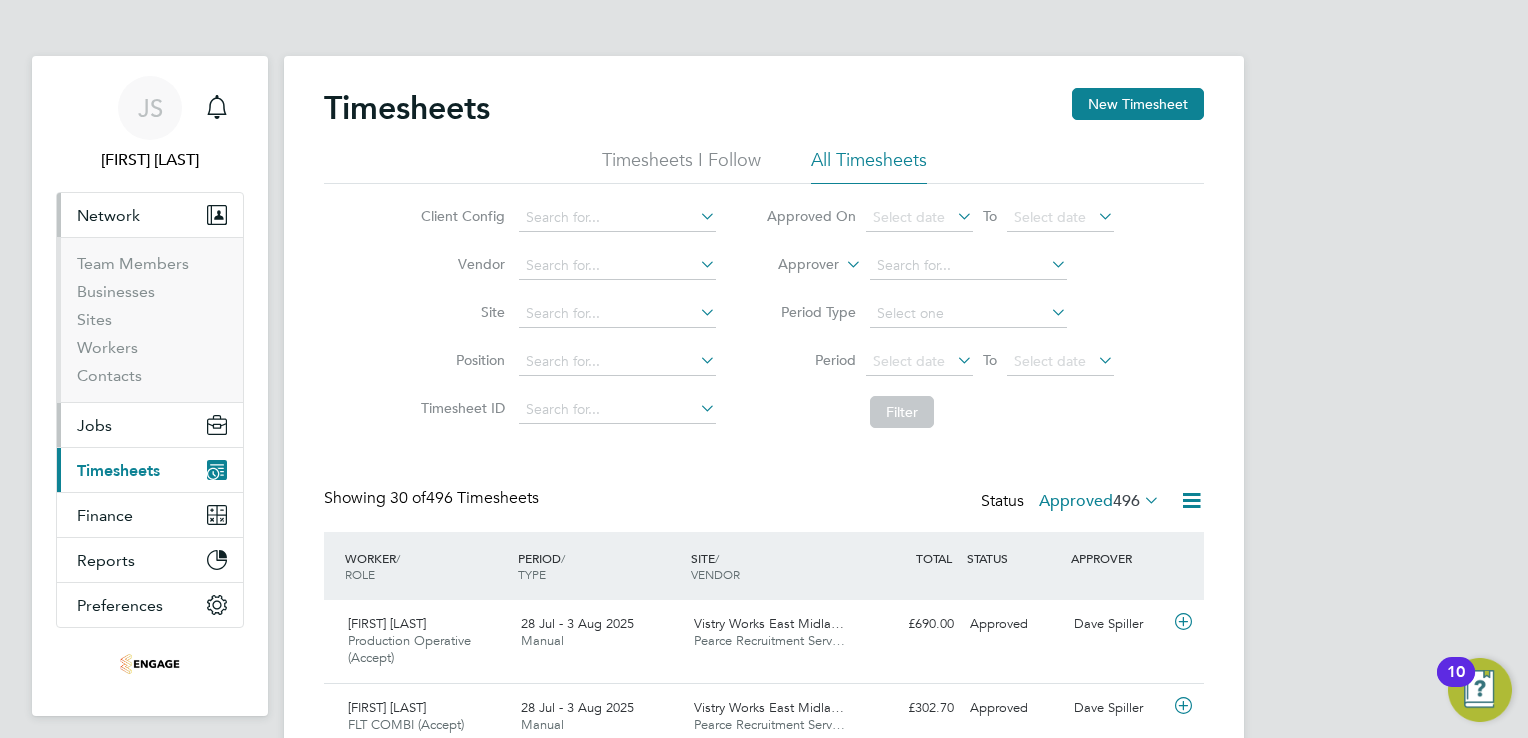 click on "Jobs" at bounding box center (150, 425) 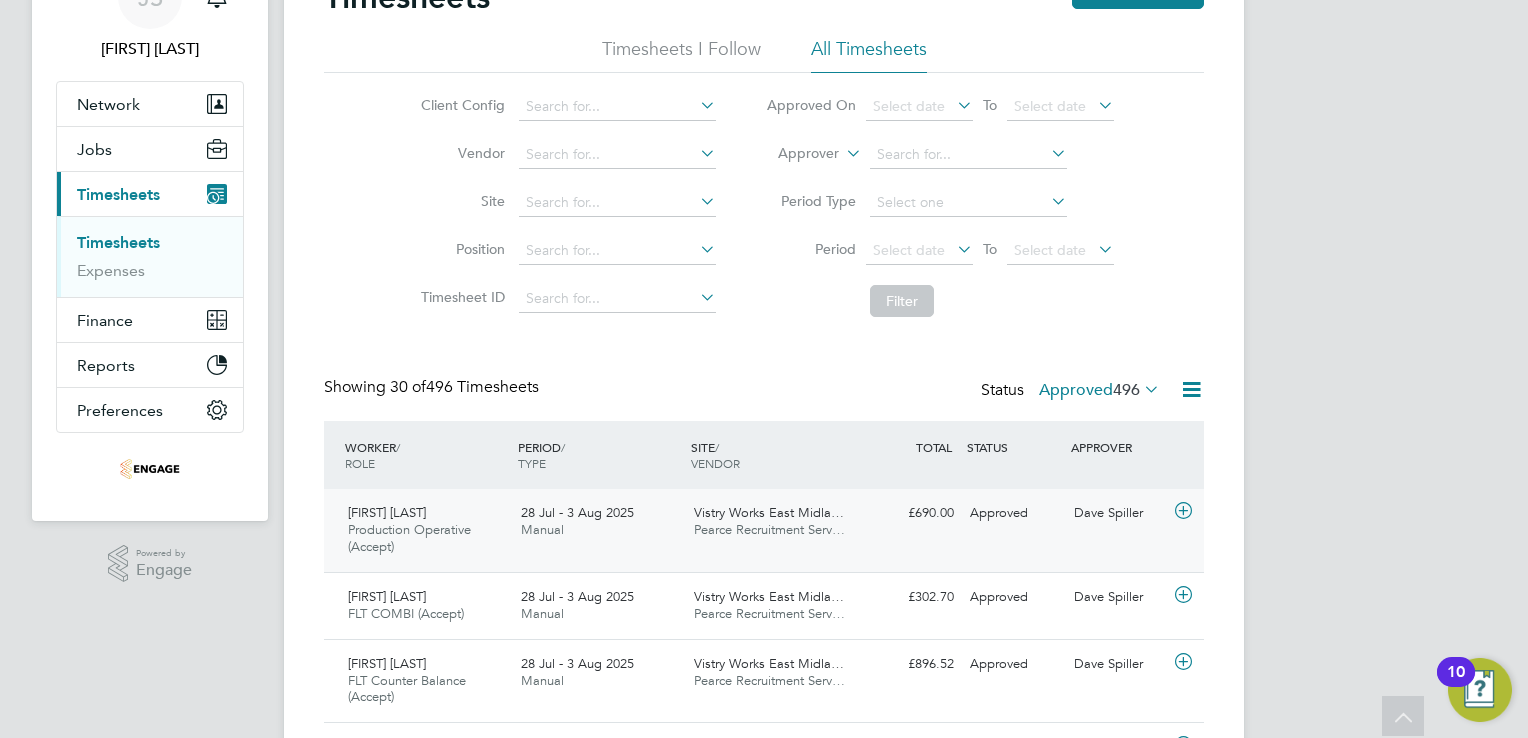 scroll, scrollTop: 109, scrollLeft: 0, axis: vertical 